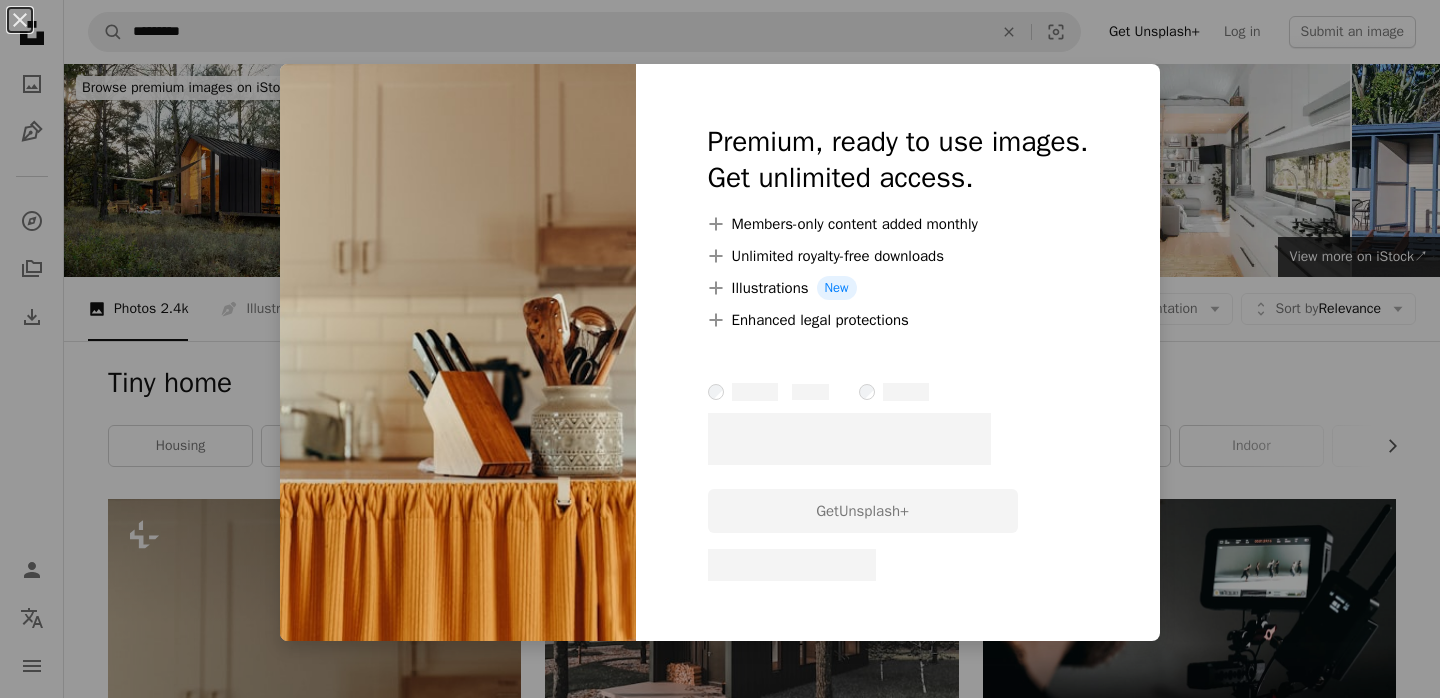 scroll, scrollTop: 675, scrollLeft: 0, axis: vertical 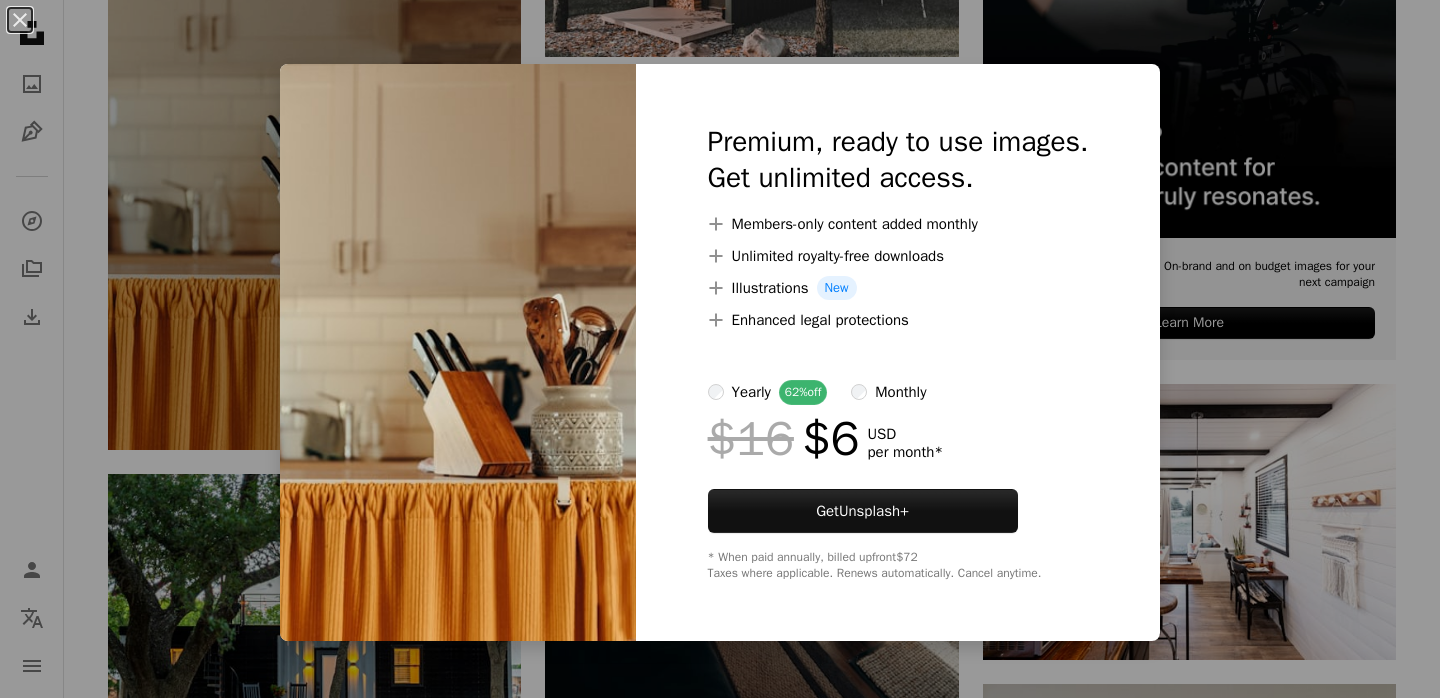 click on "An X shape Premium, ready to use images. Get unlimited access. A plus sign Members-only content added monthly A plus sign Unlimited royalty-free downloads A plus sign Illustrations  New A plus sign Enhanced legal protections yearly 62%  off monthly $16   $6 USD per month * Get  Unsplash+ * When paid annually, billed upfront  $72 Taxes where applicable. Renews automatically. Cancel anytime." at bounding box center (720, 349) 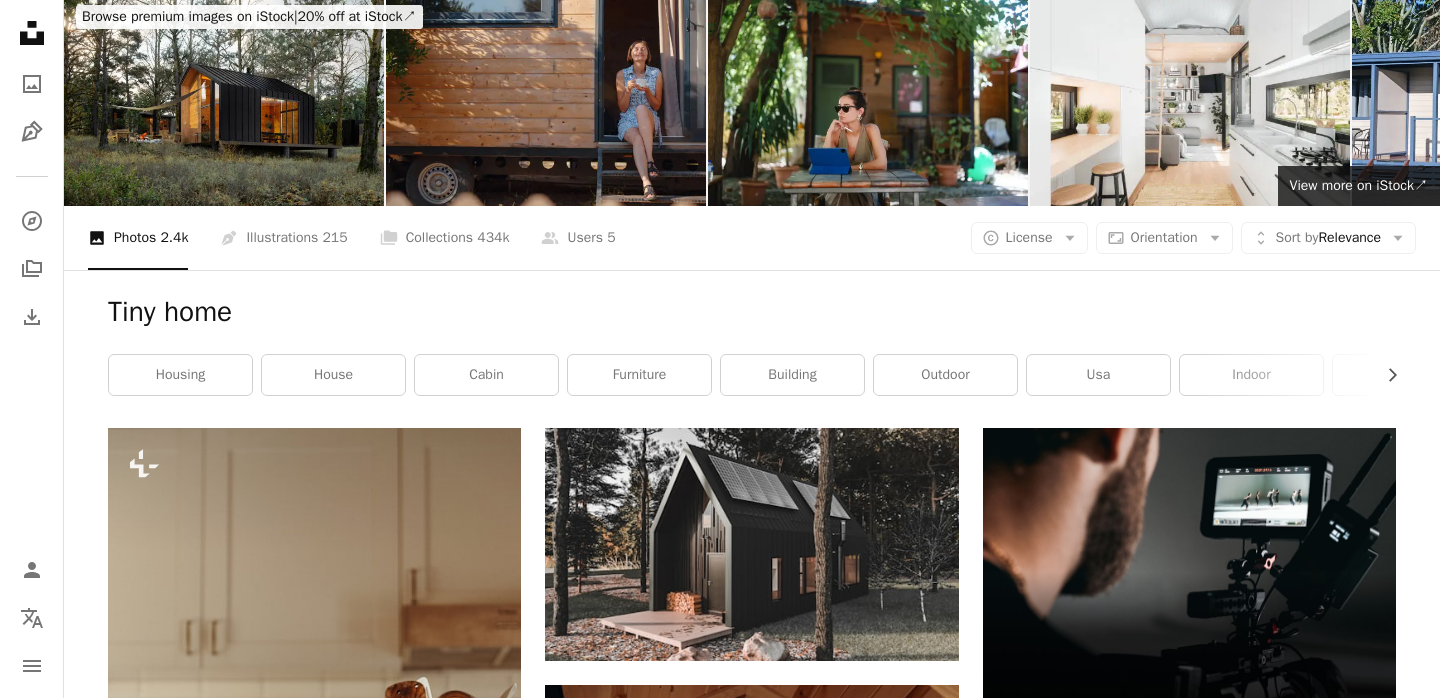 scroll, scrollTop: 0, scrollLeft: 0, axis: both 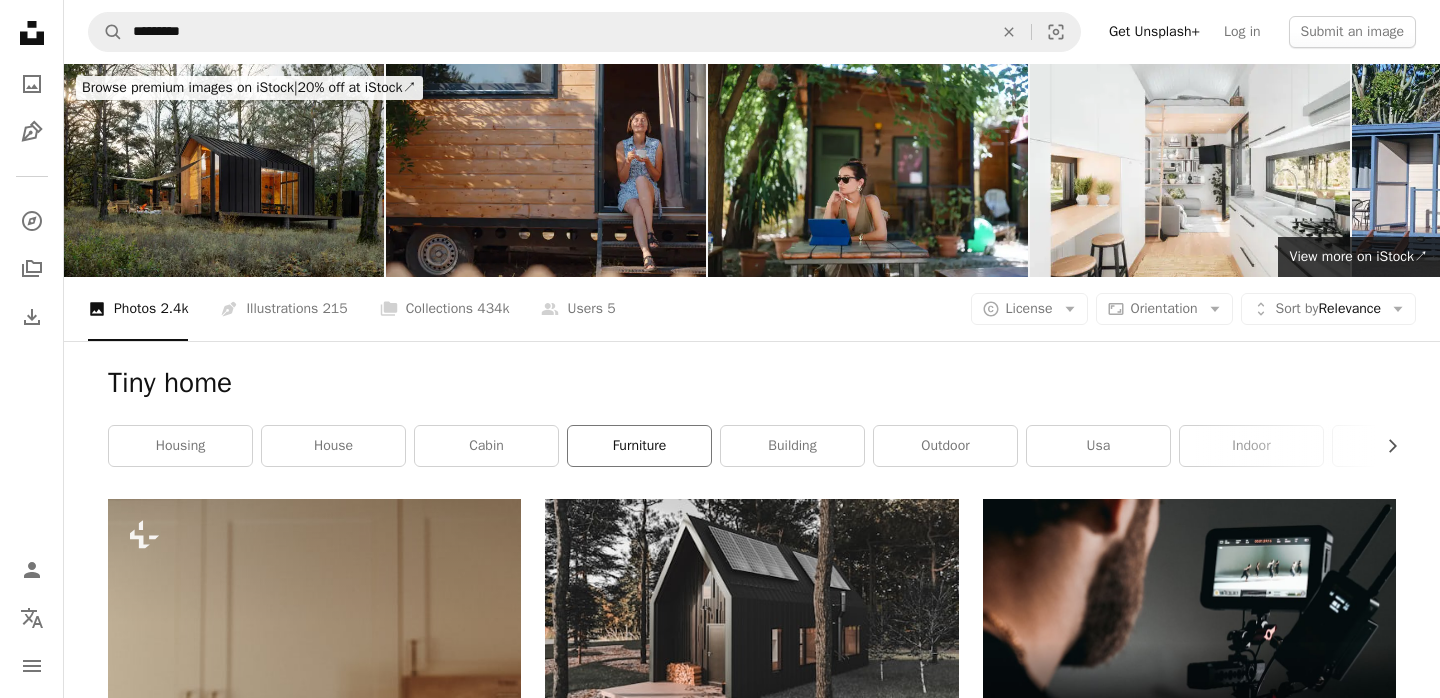 click on "furniture" at bounding box center (639, 446) 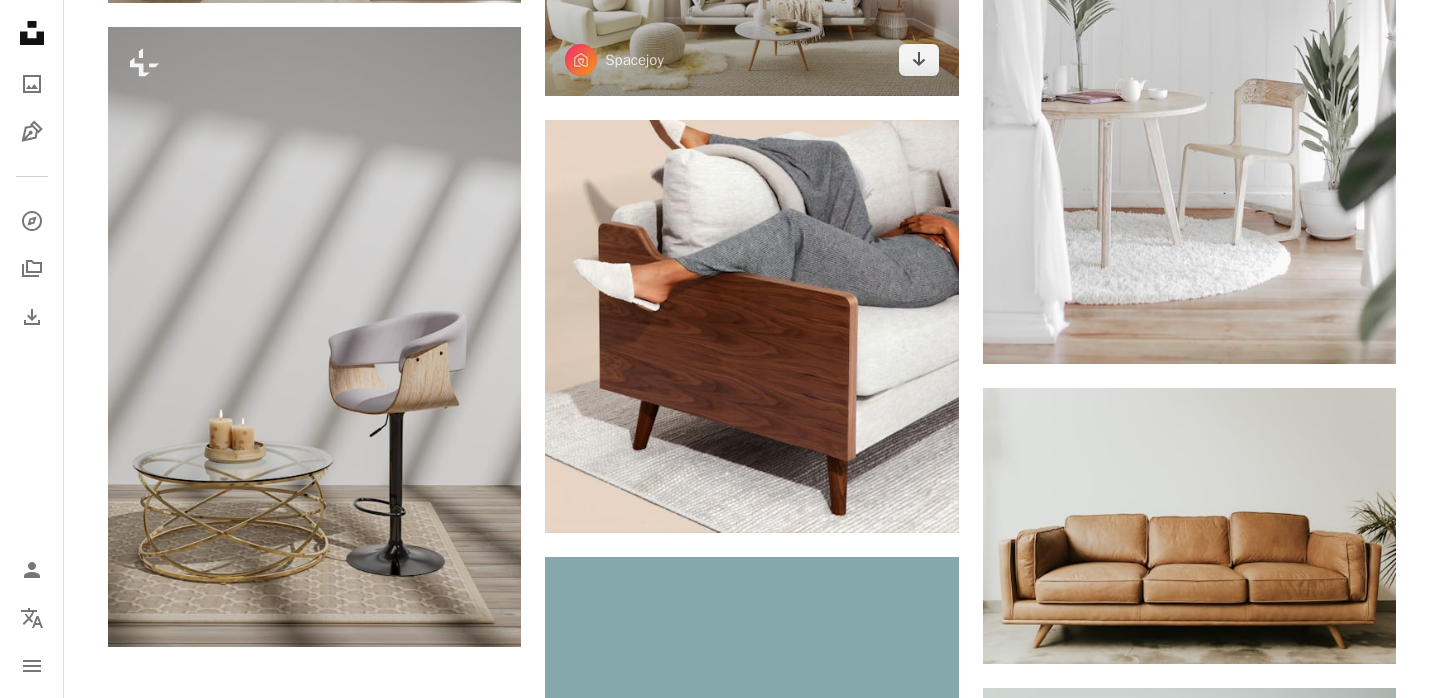 scroll, scrollTop: 2785, scrollLeft: 0, axis: vertical 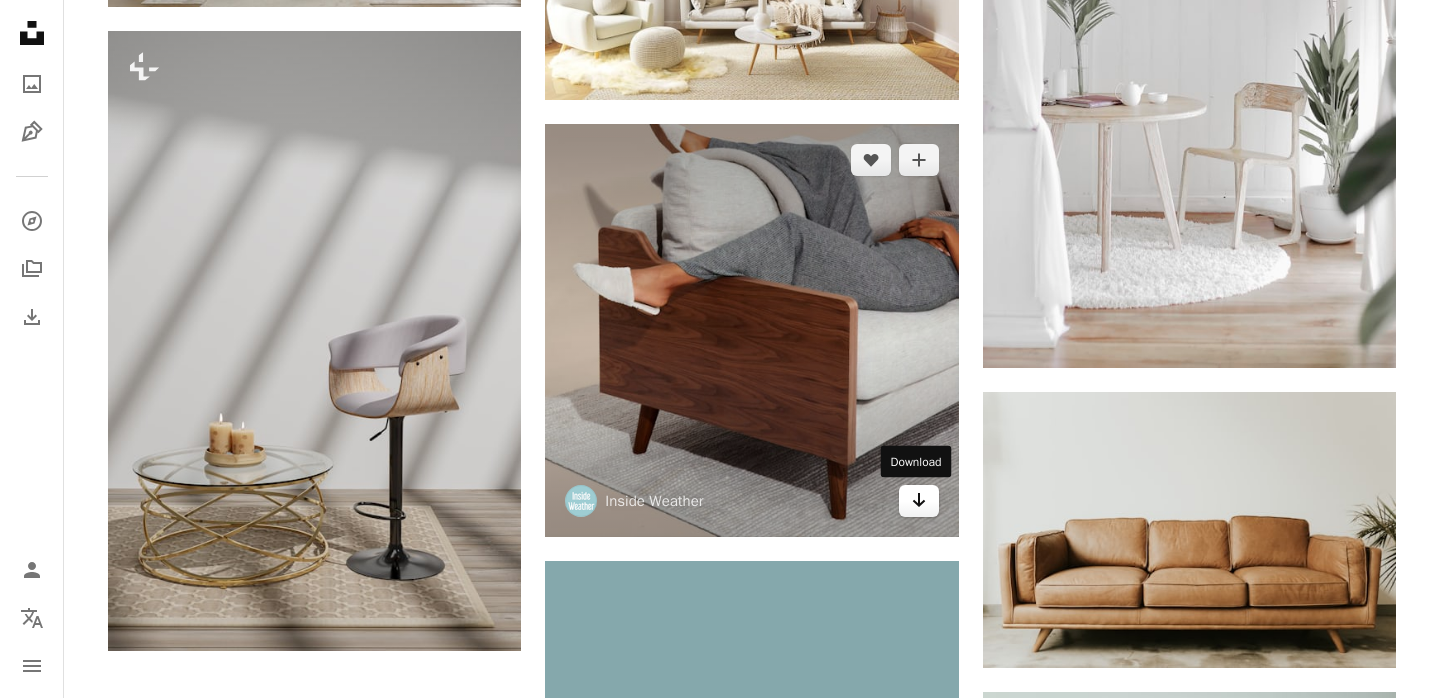 click on "Arrow pointing down" 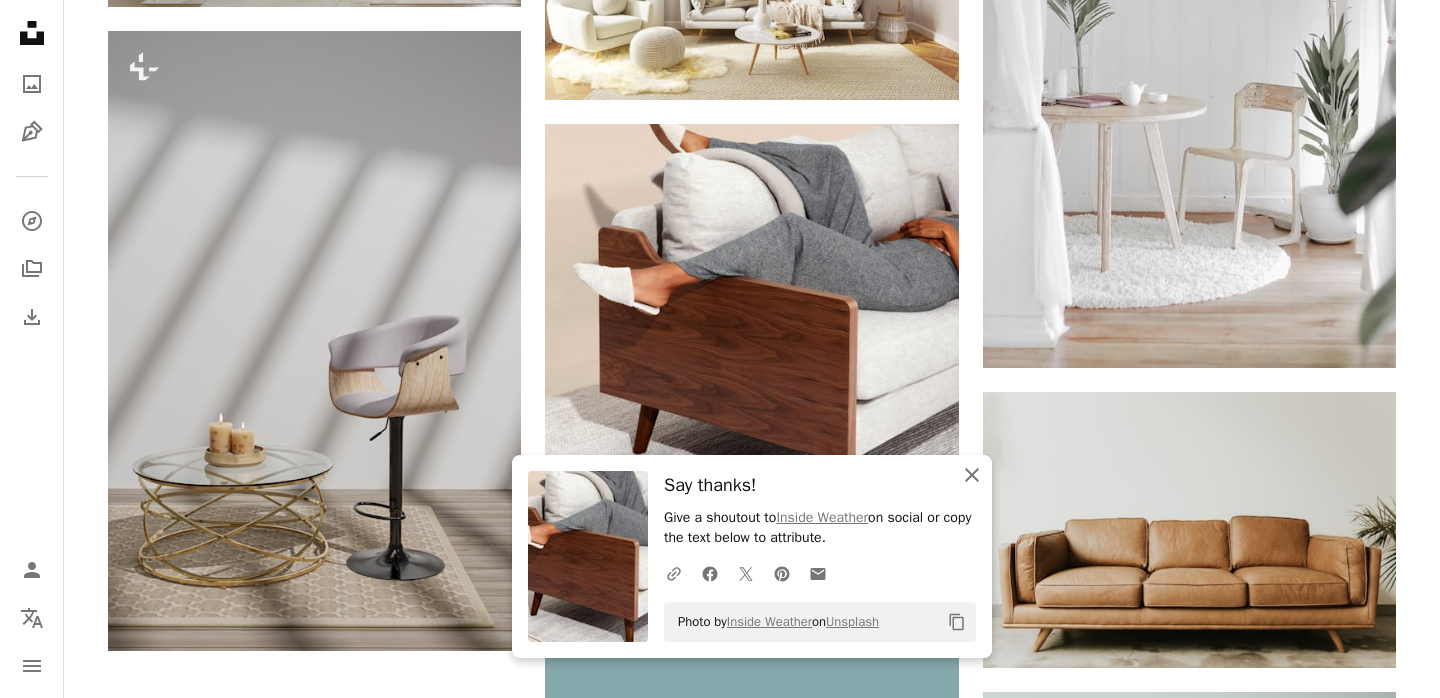 click 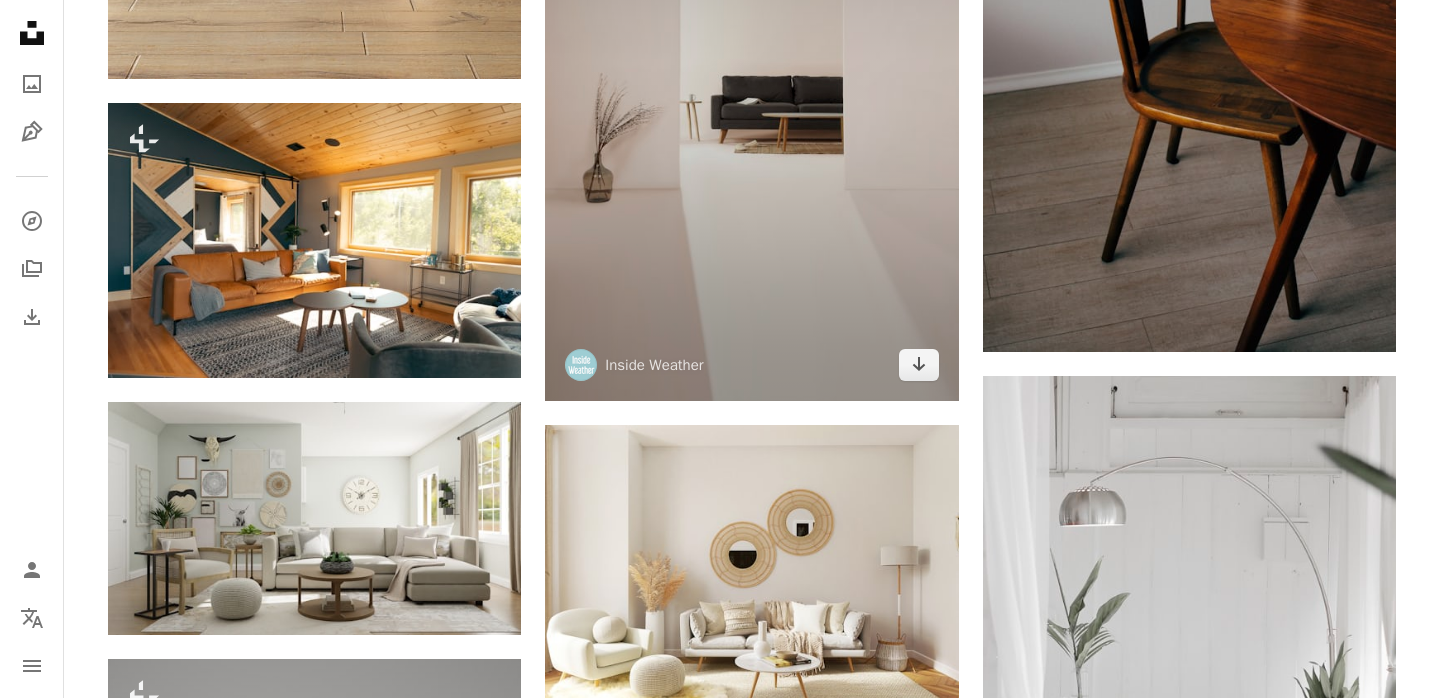 scroll, scrollTop: 2195, scrollLeft: 0, axis: vertical 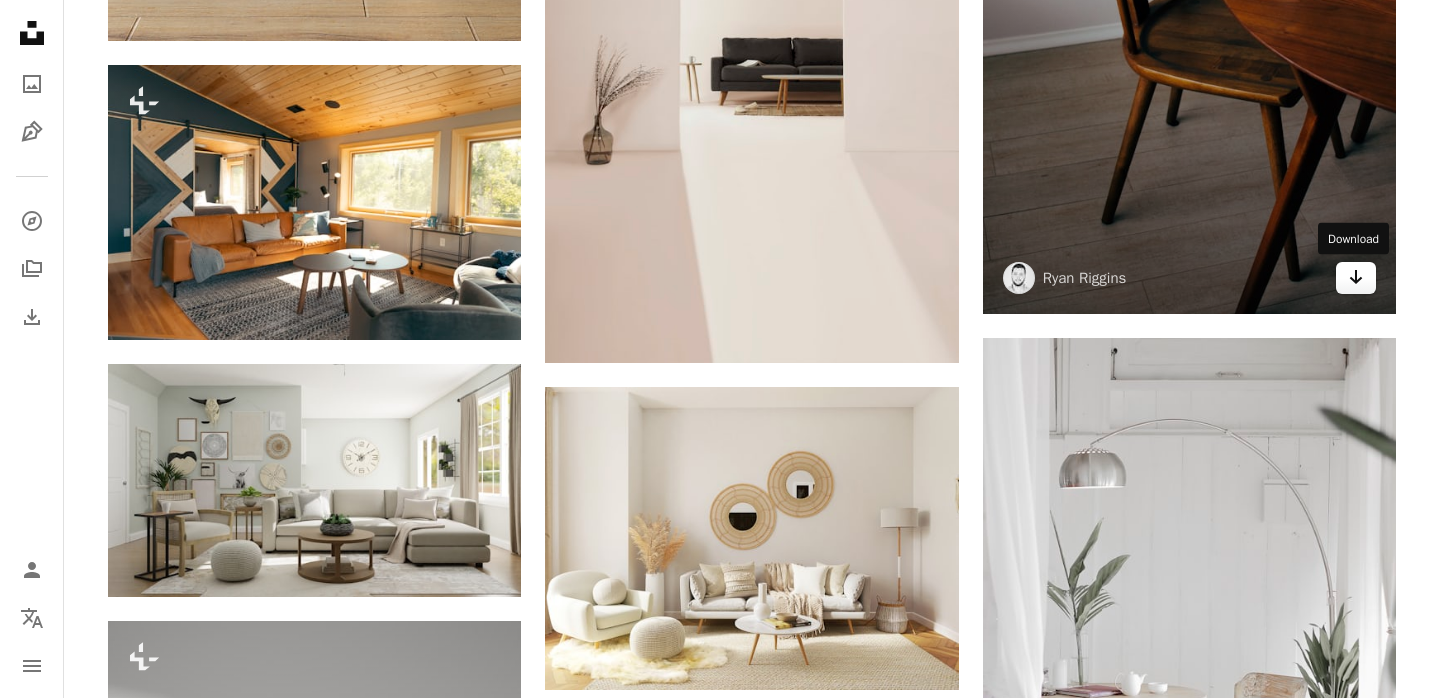 click on "Arrow pointing down" 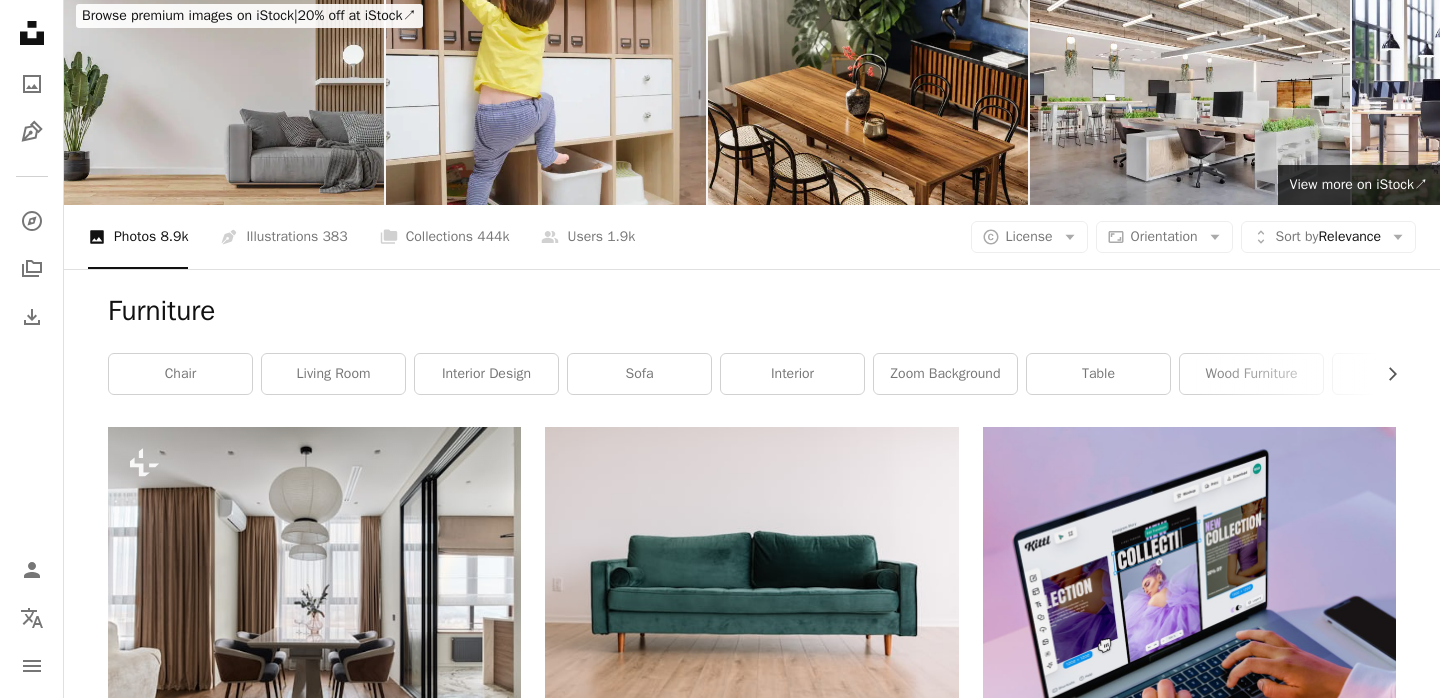 scroll, scrollTop: 0, scrollLeft: 0, axis: both 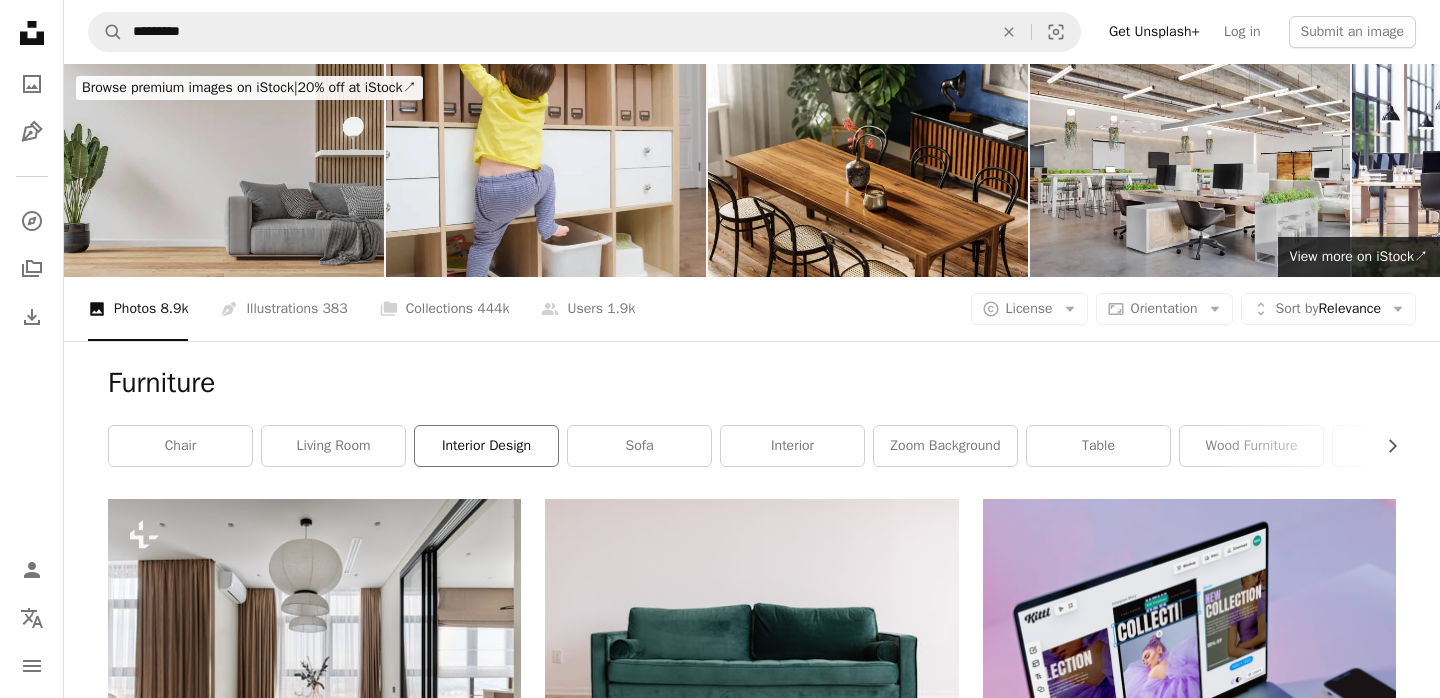 click on "interior design" at bounding box center [486, 446] 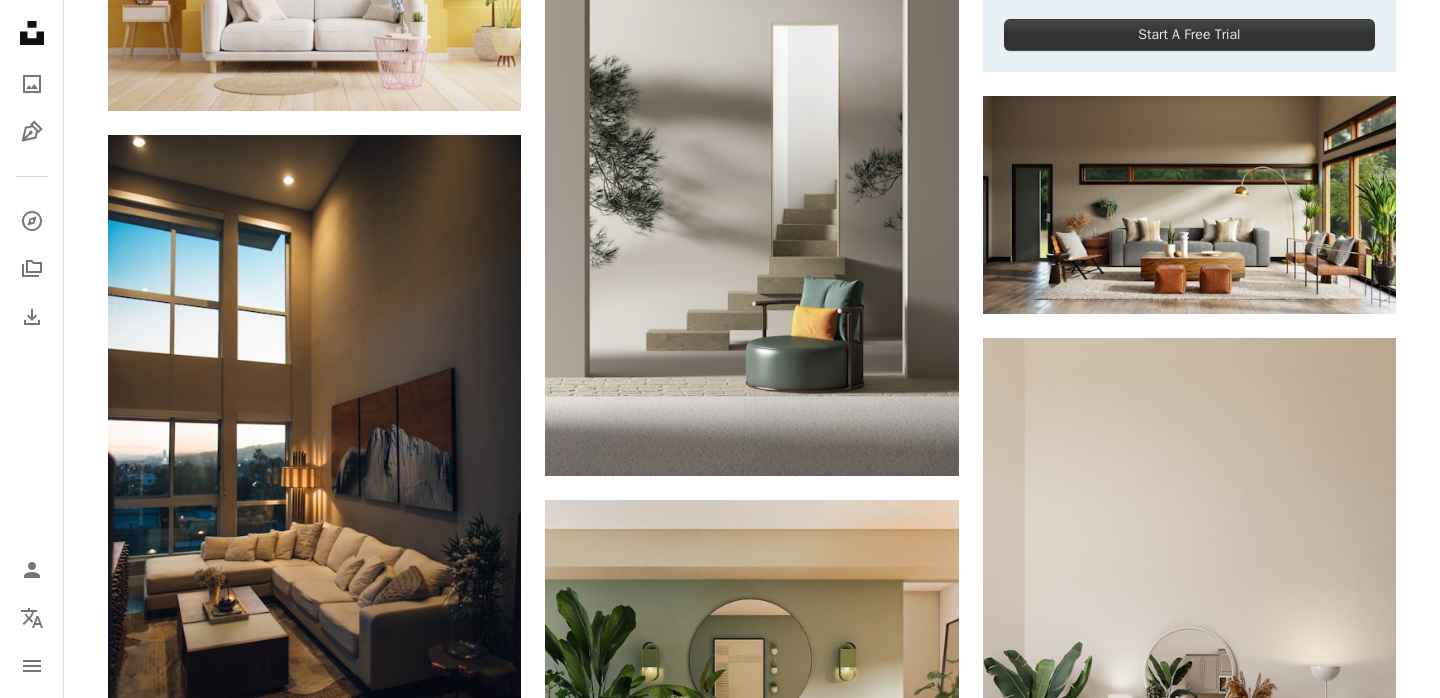 scroll, scrollTop: 918, scrollLeft: 0, axis: vertical 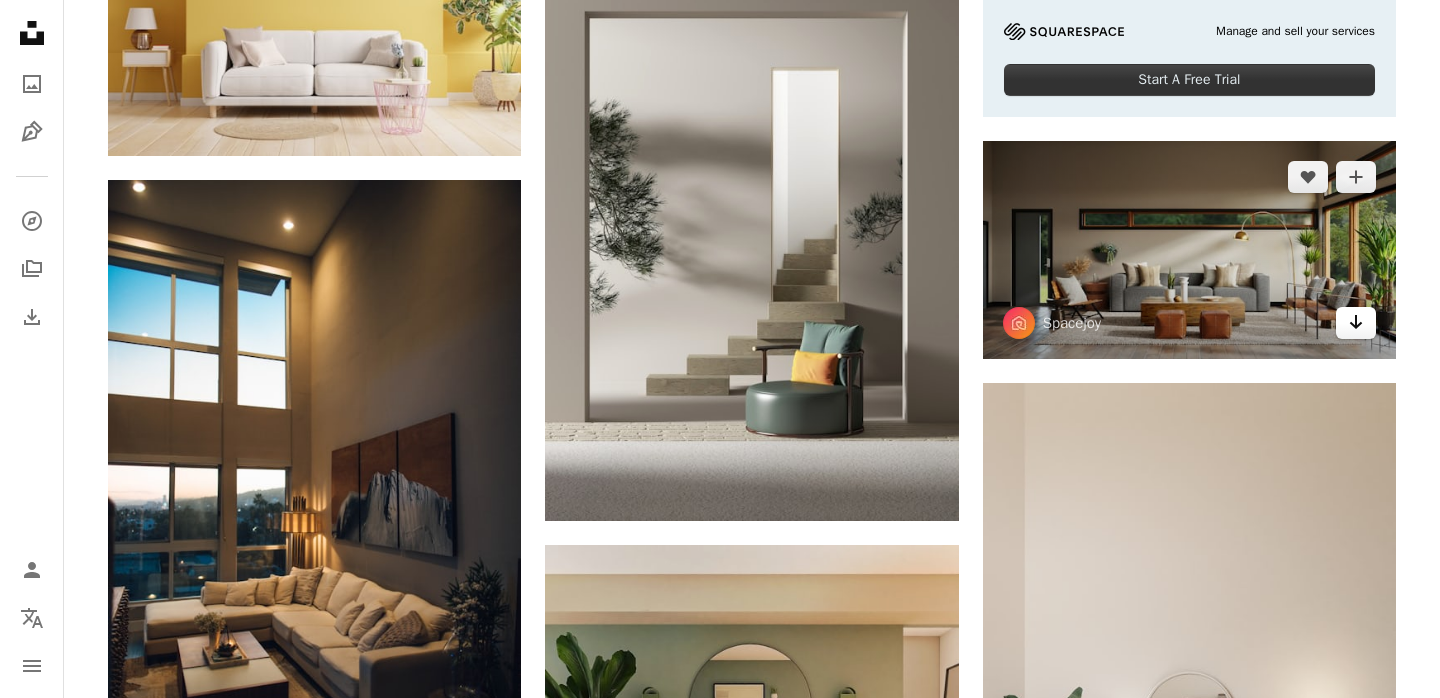 click on "Arrow pointing down" at bounding box center [1356, 323] 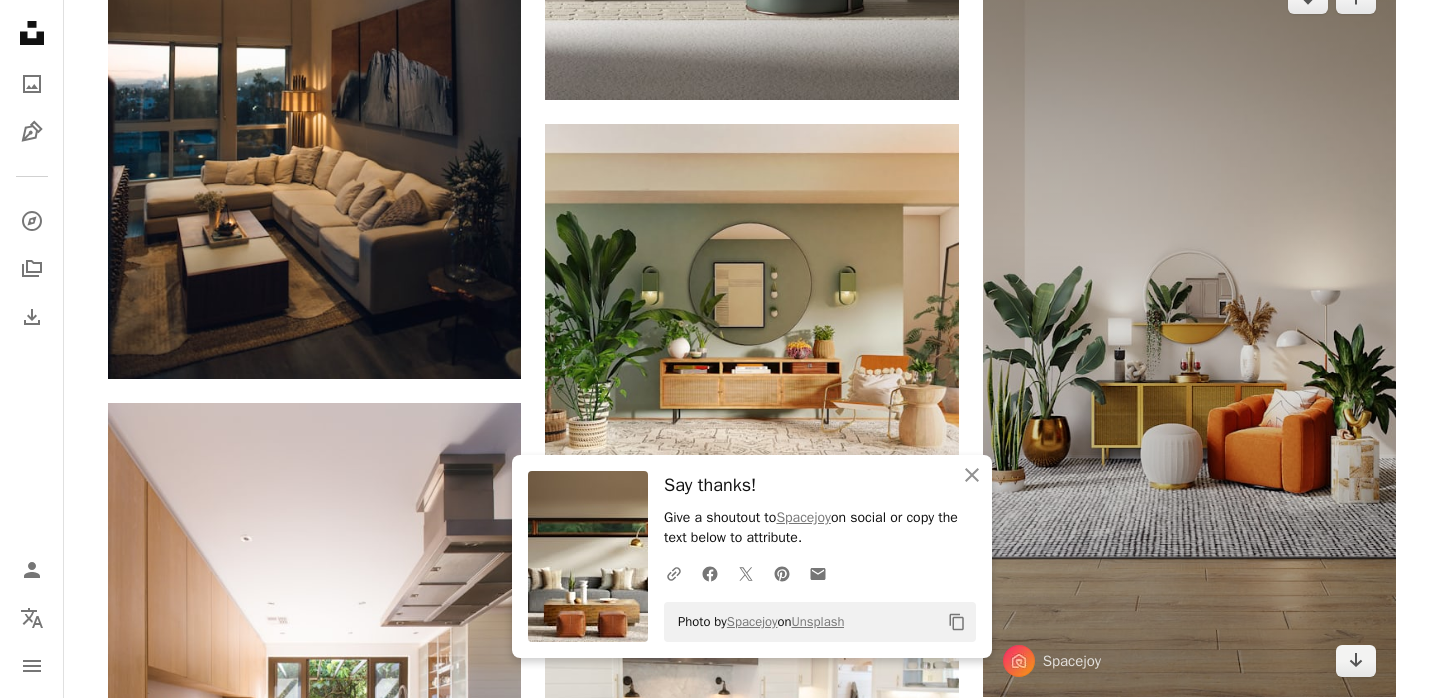 scroll, scrollTop: 1349, scrollLeft: 0, axis: vertical 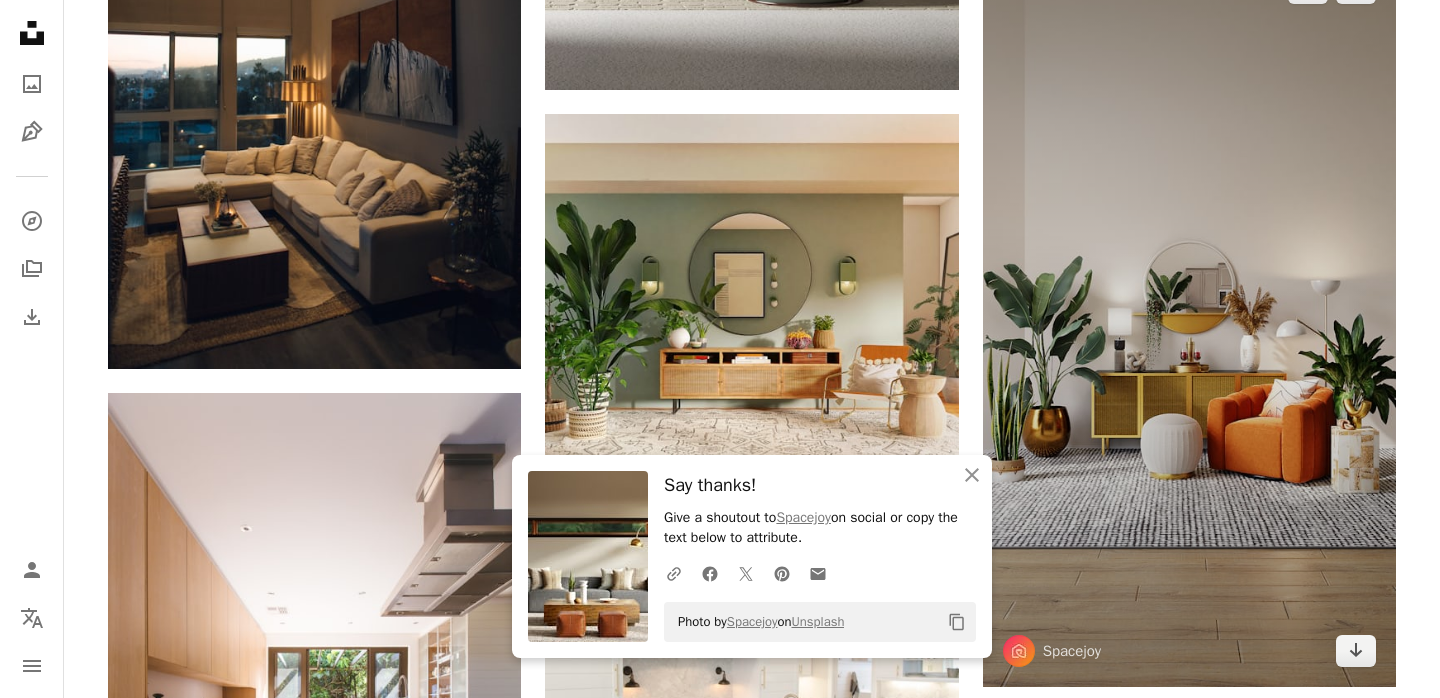 click at bounding box center (1189, 319) 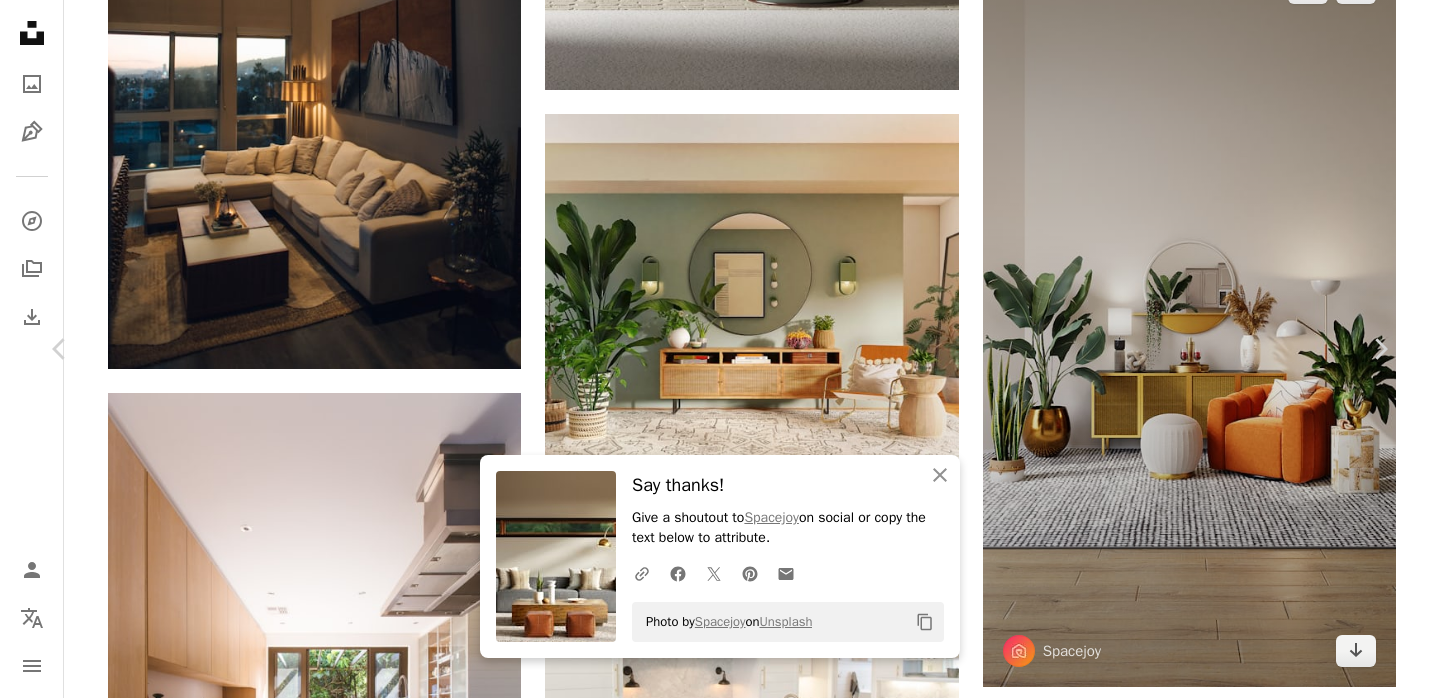 type 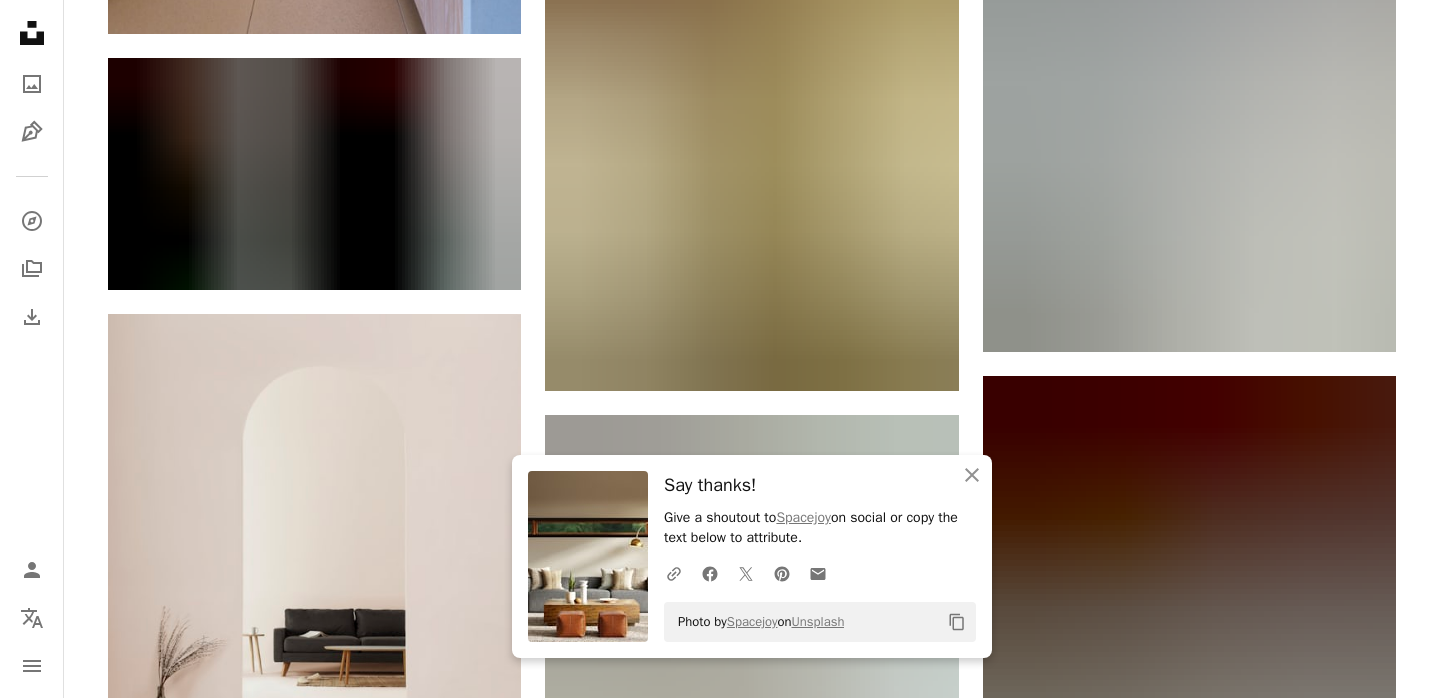 scroll, scrollTop: 2346, scrollLeft: 0, axis: vertical 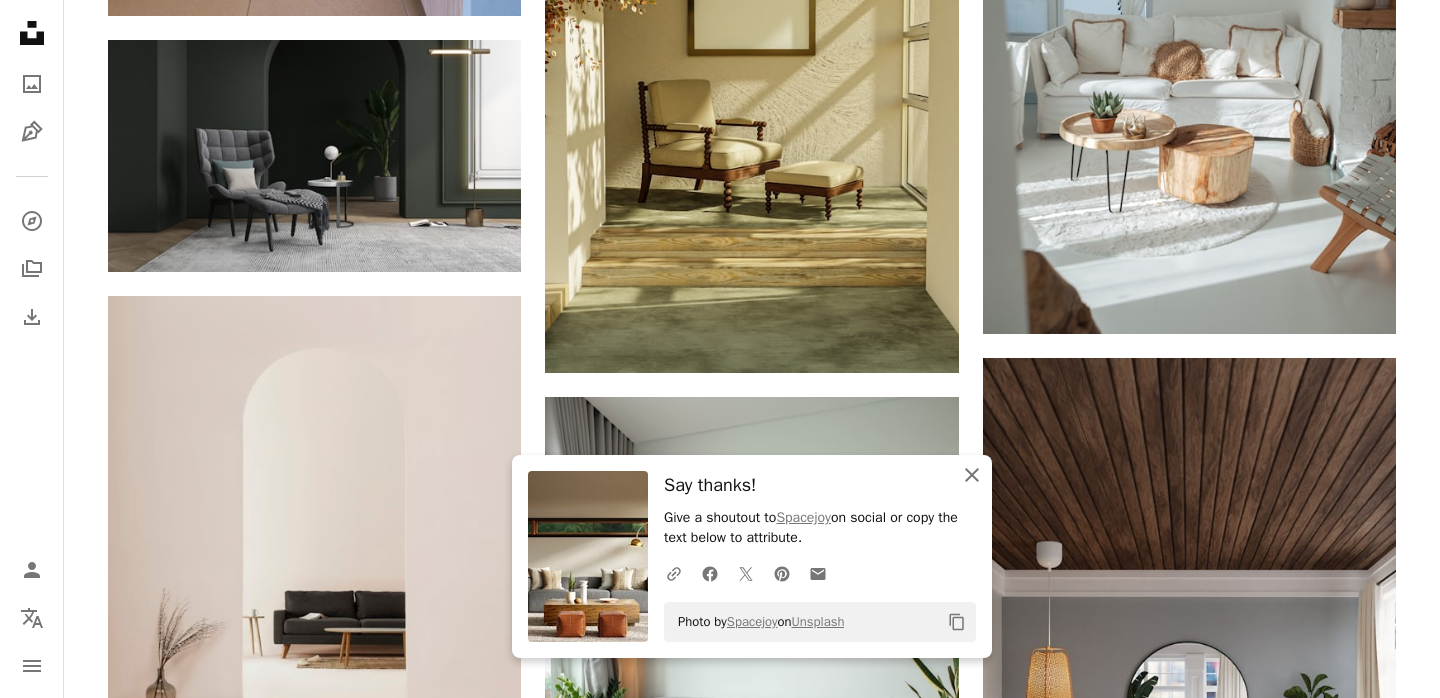 click on "An X shape" 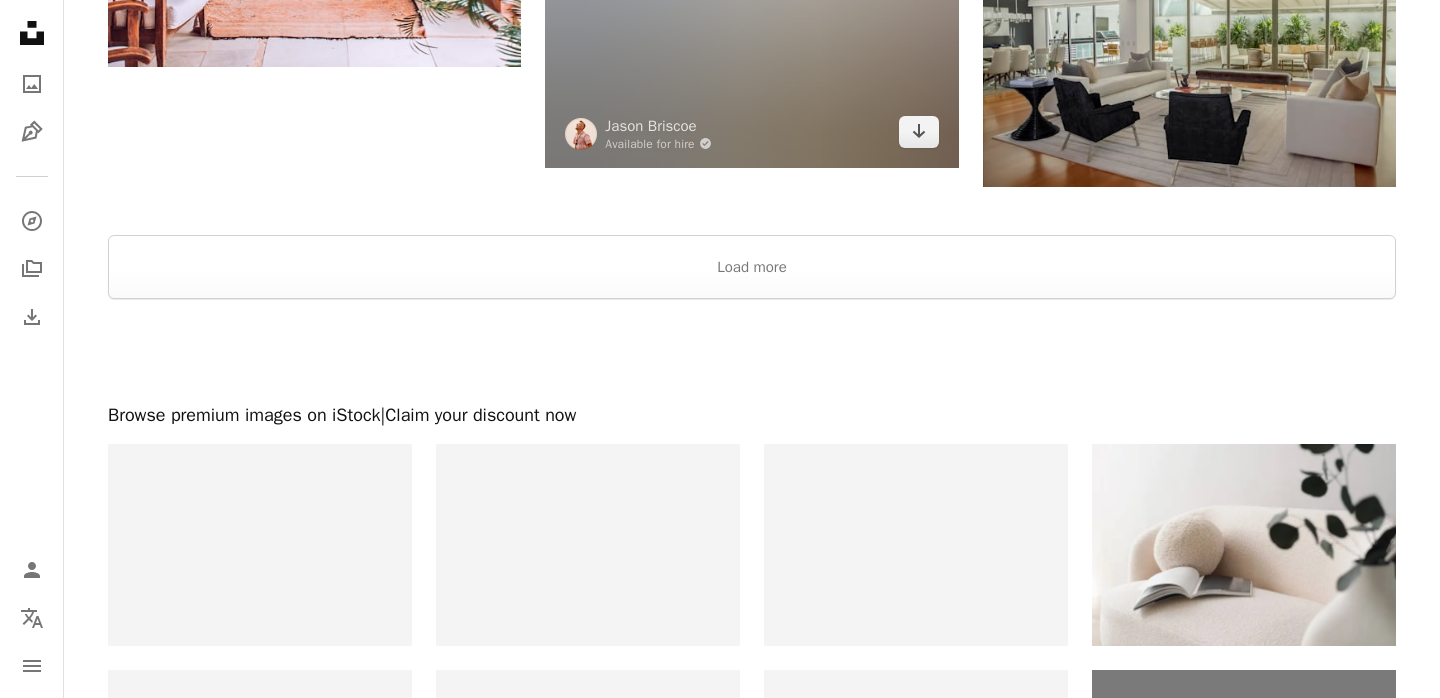 scroll, scrollTop: 3843, scrollLeft: 0, axis: vertical 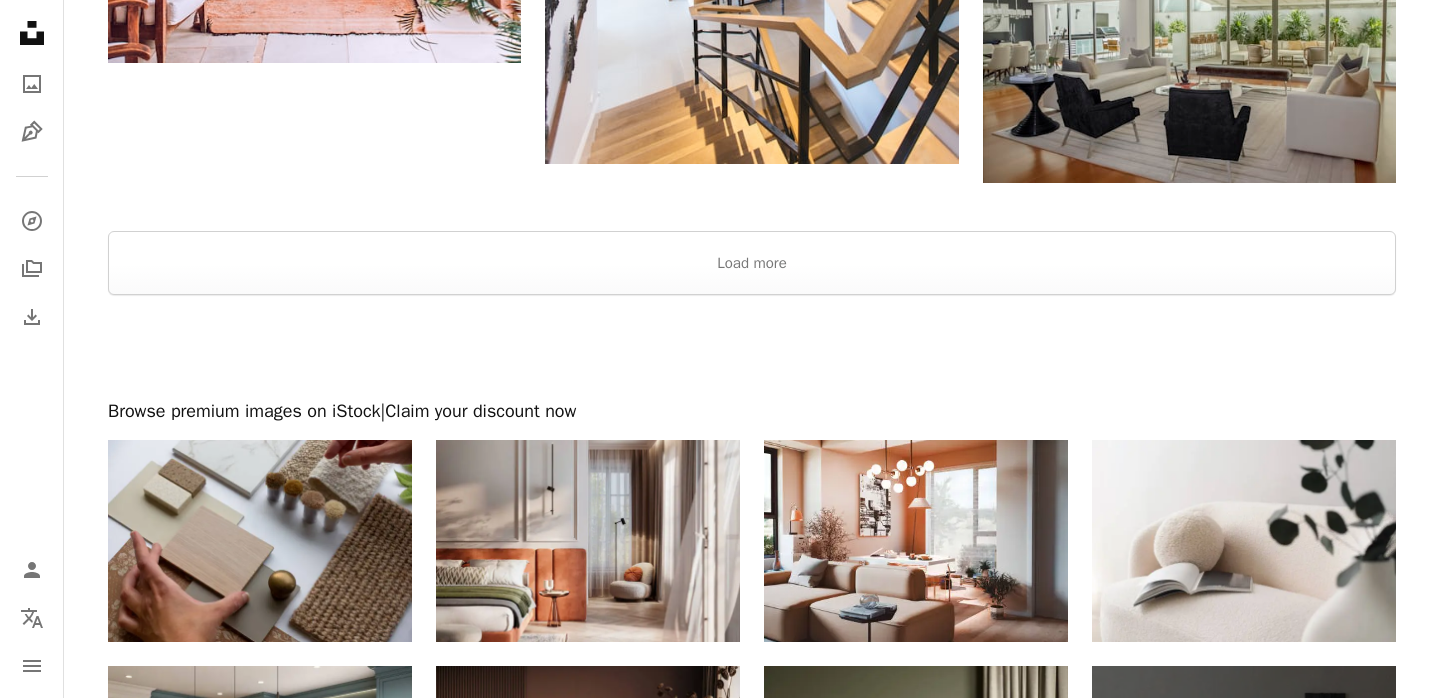 click at bounding box center (752, 347) 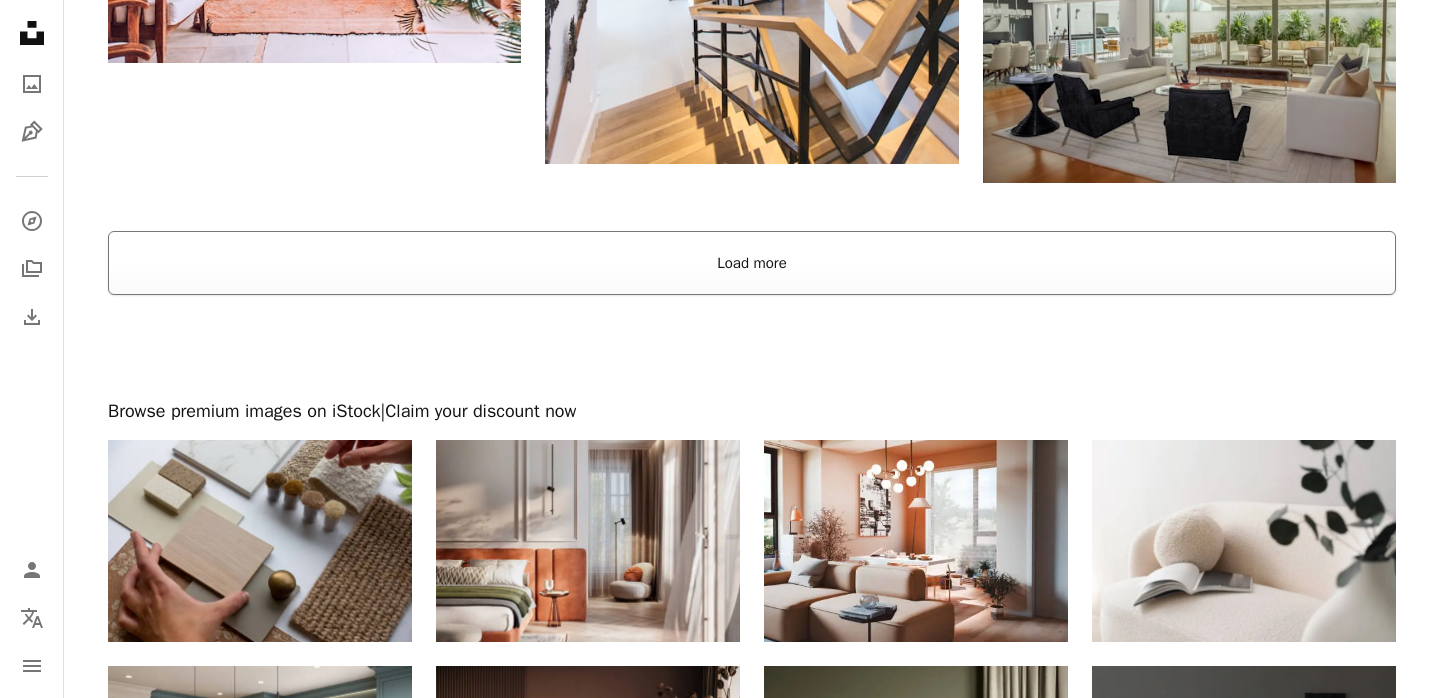 click on "Load more" at bounding box center [752, 263] 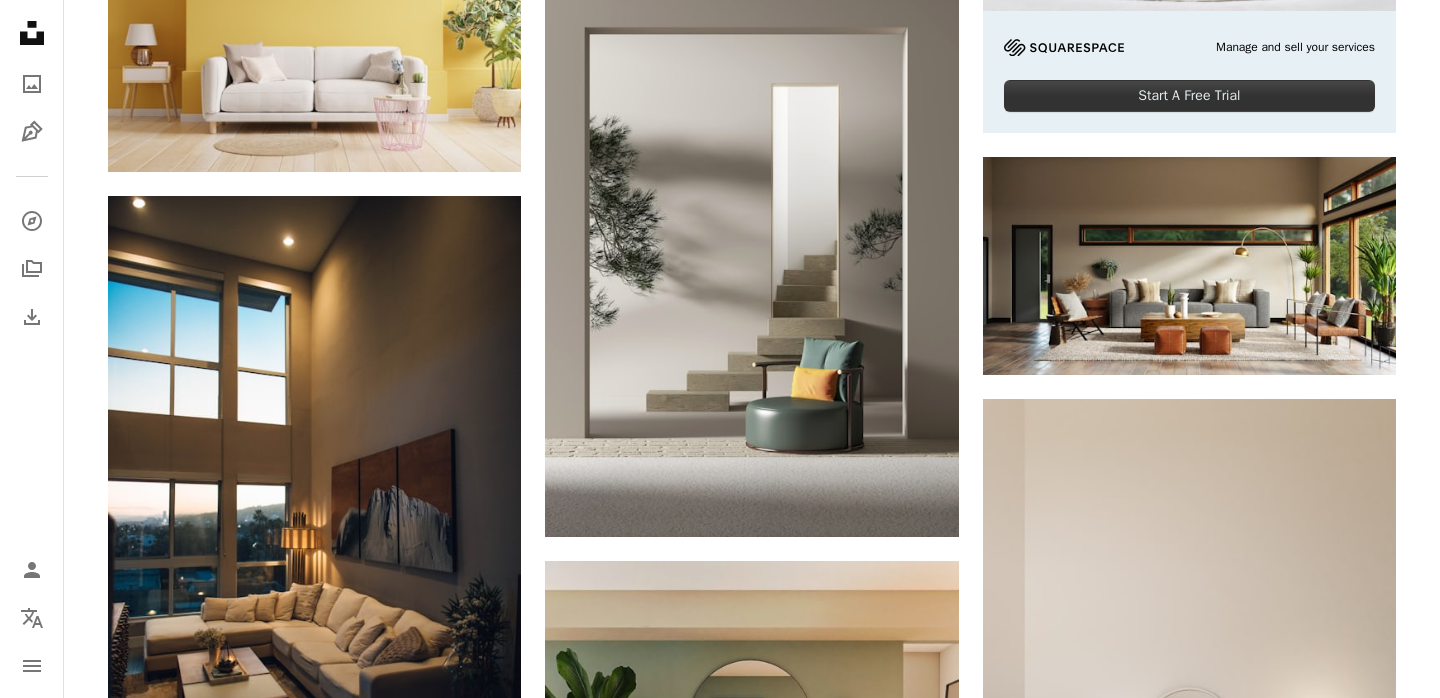 scroll, scrollTop: 0, scrollLeft: 0, axis: both 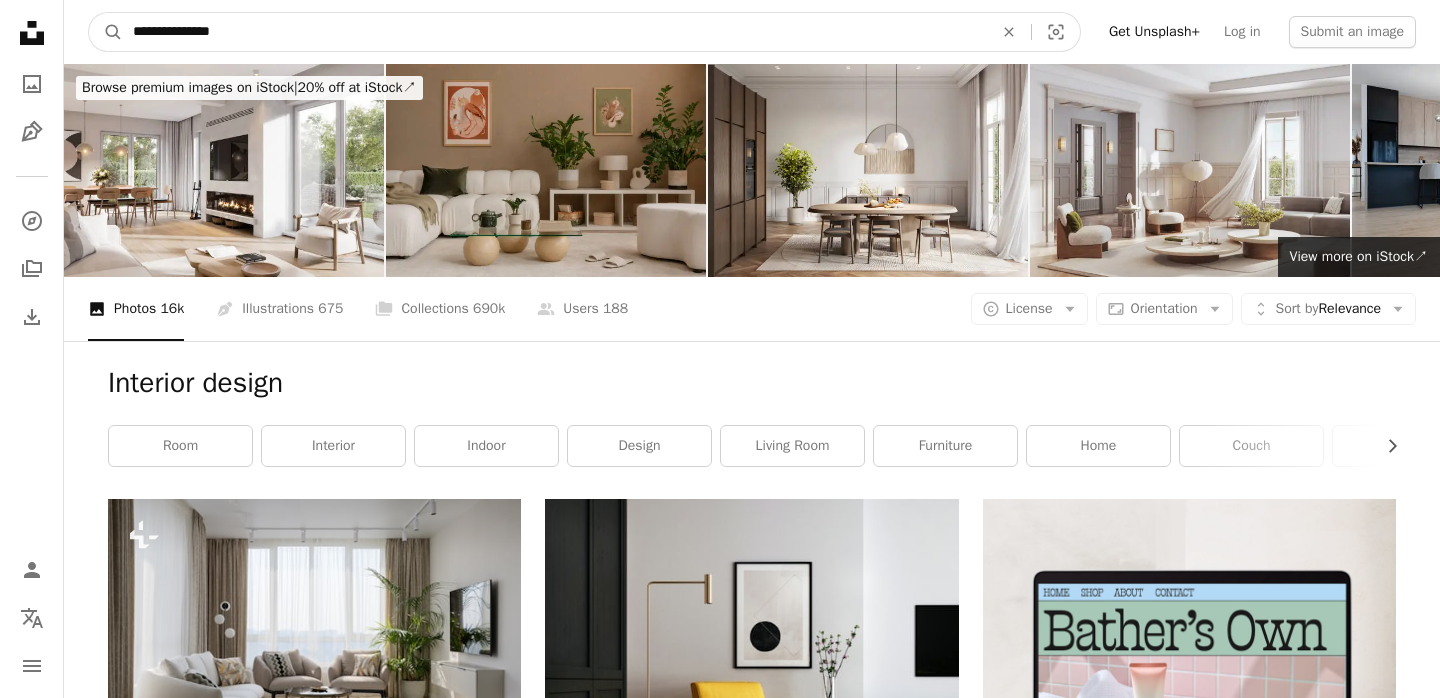 click on "**********" at bounding box center (555, 32) 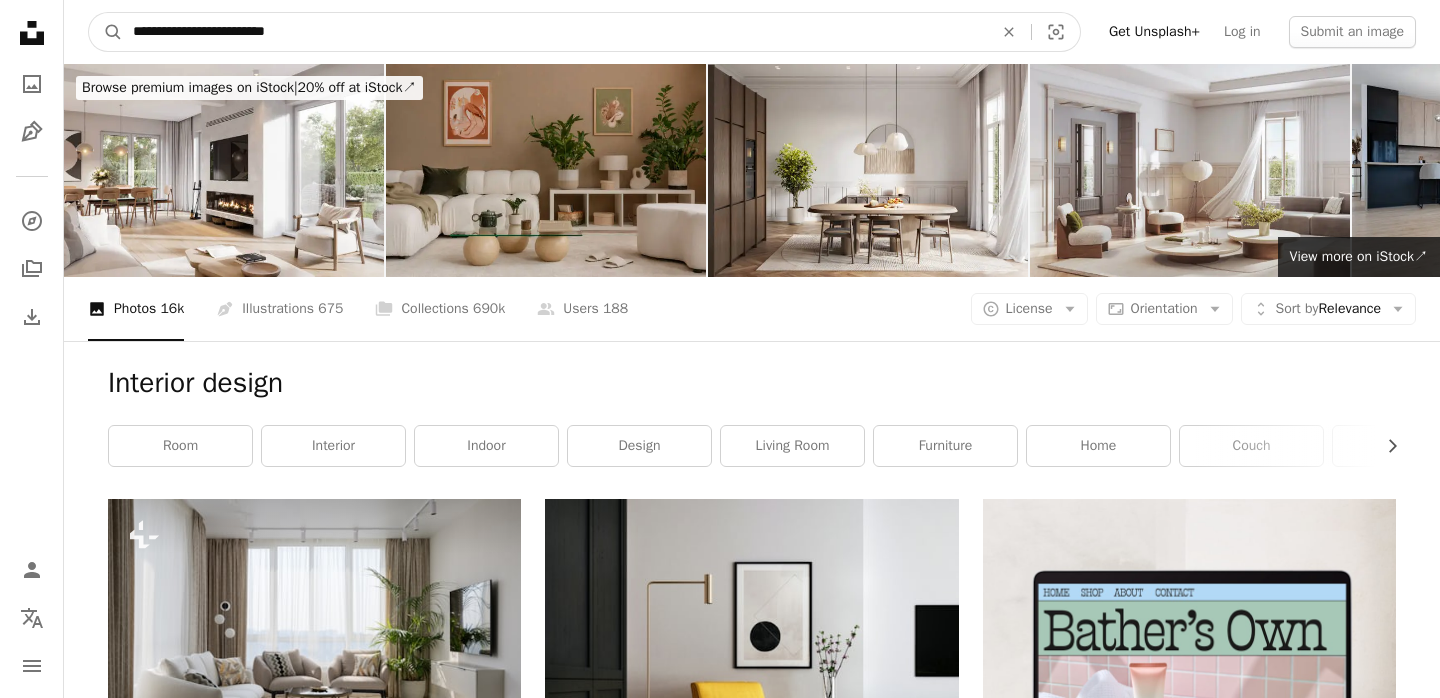 type on "**********" 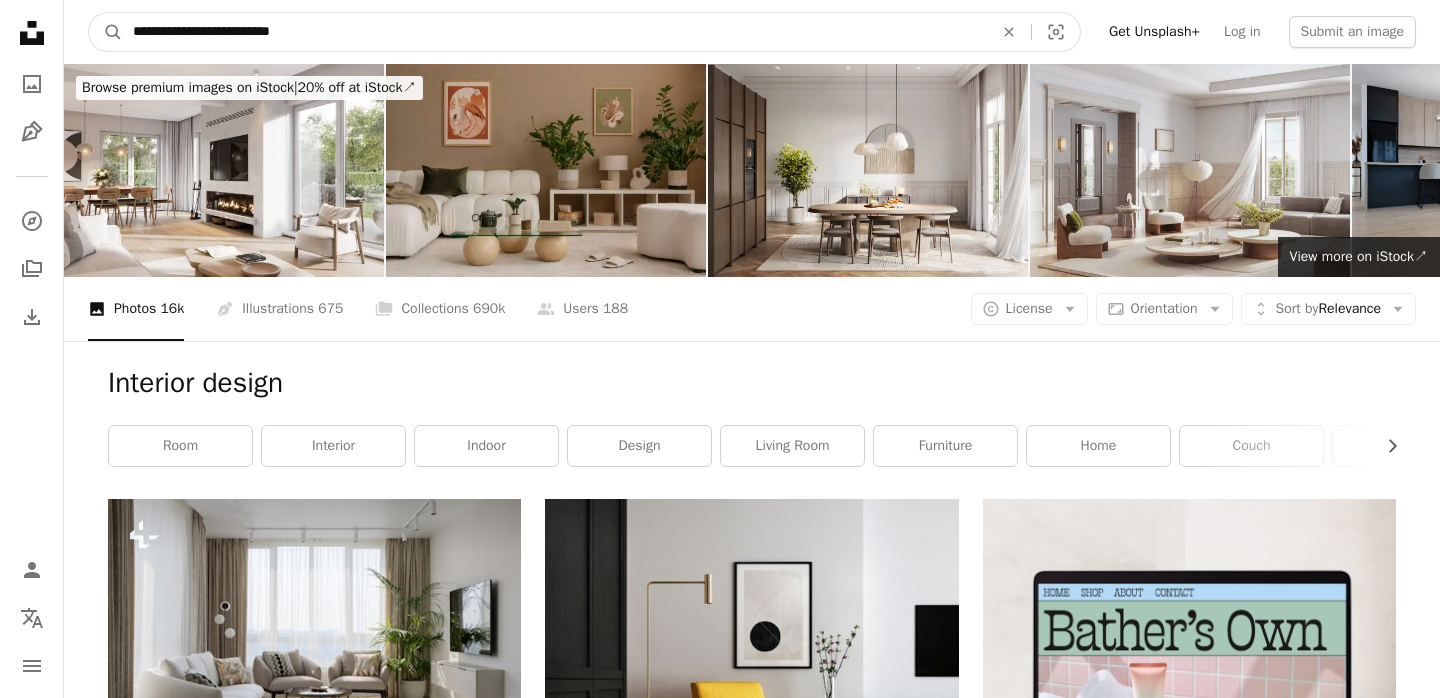 click on "A magnifying glass" at bounding box center [106, 32] 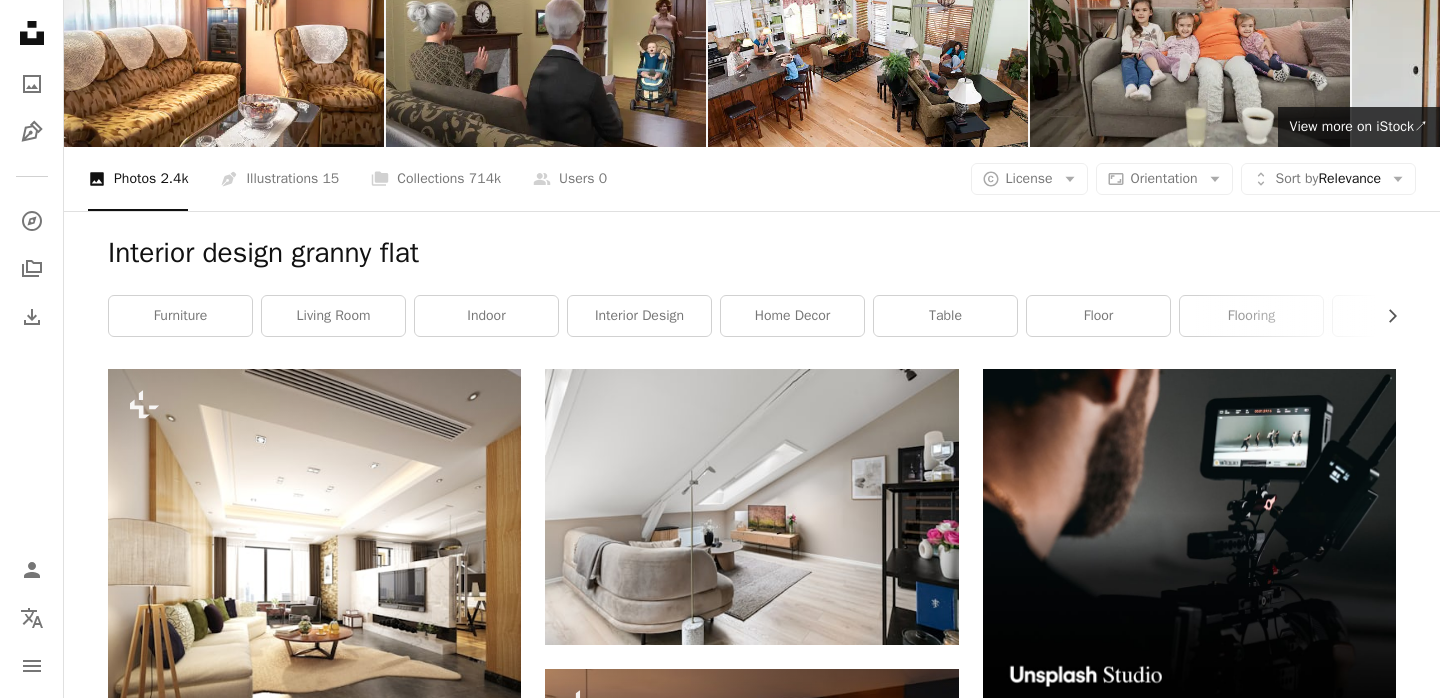 scroll, scrollTop: 0, scrollLeft: 0, axis: both 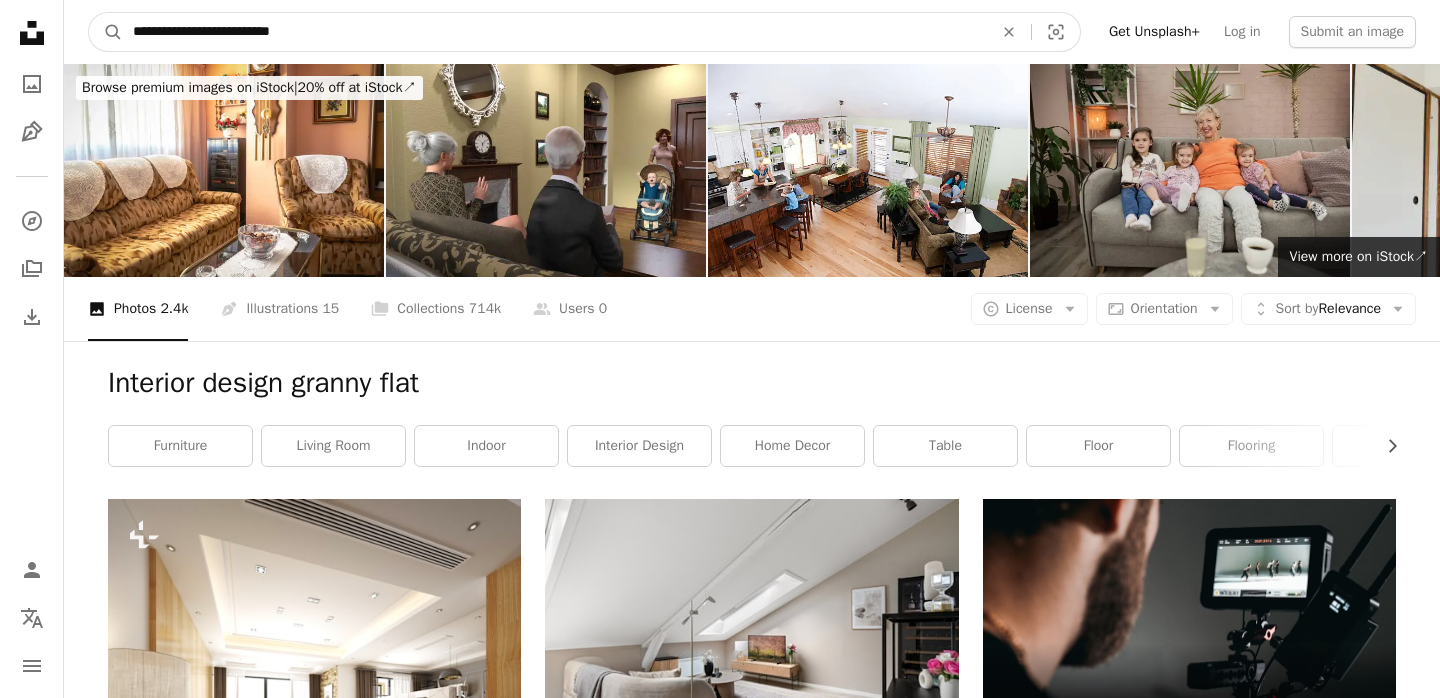drag, startPoint x: 309, startPoint y: 29, endPoint x: 230, endPoint y: 36, distance: 79.30952 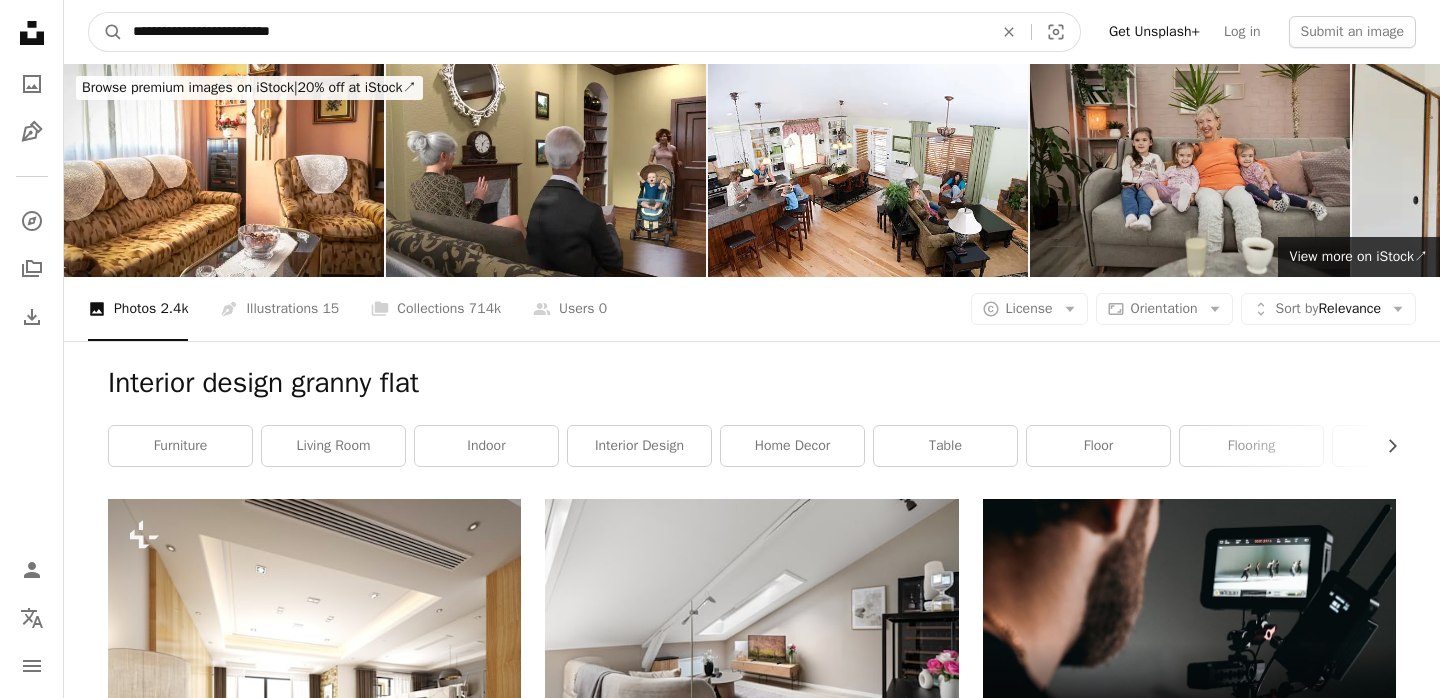 type on "**********" 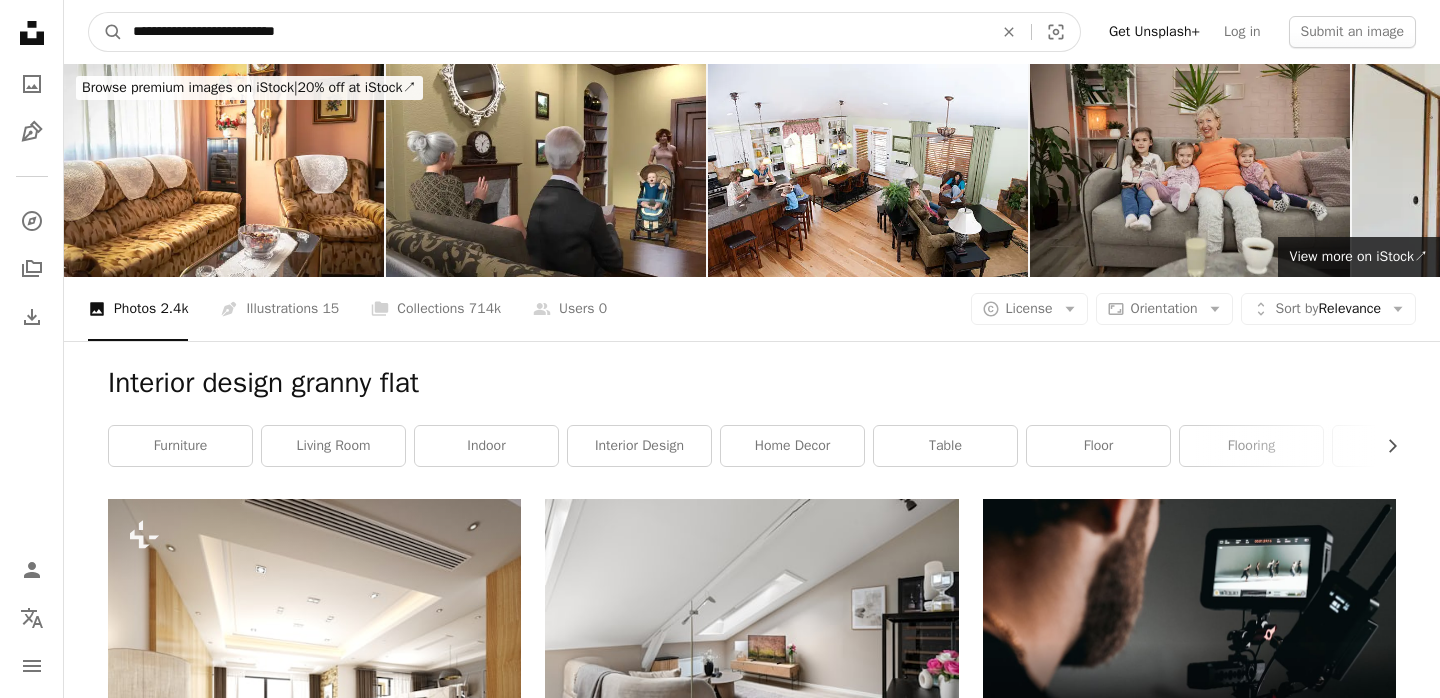 click on "A magnifying glass" at bounding box center [106, 32] 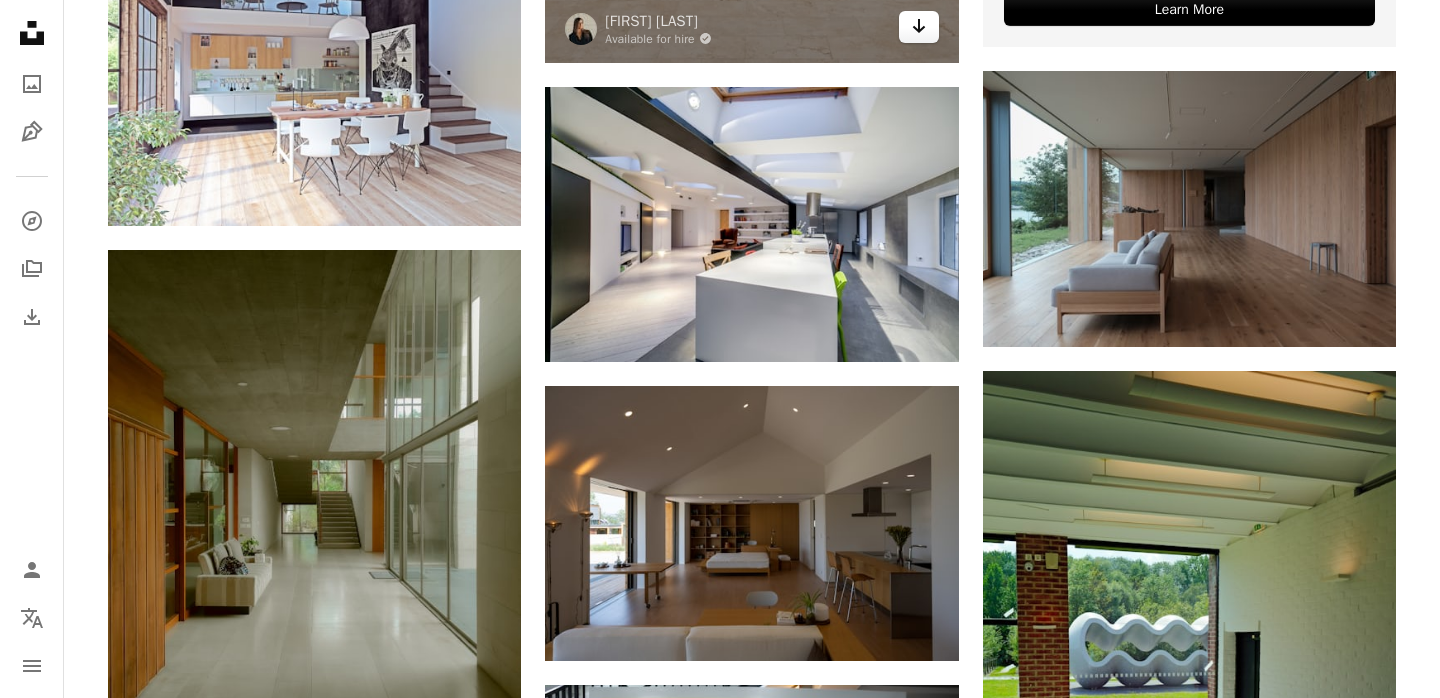 scroll, scrollTop: 1025, scrollLeft: 0, axis: vertical 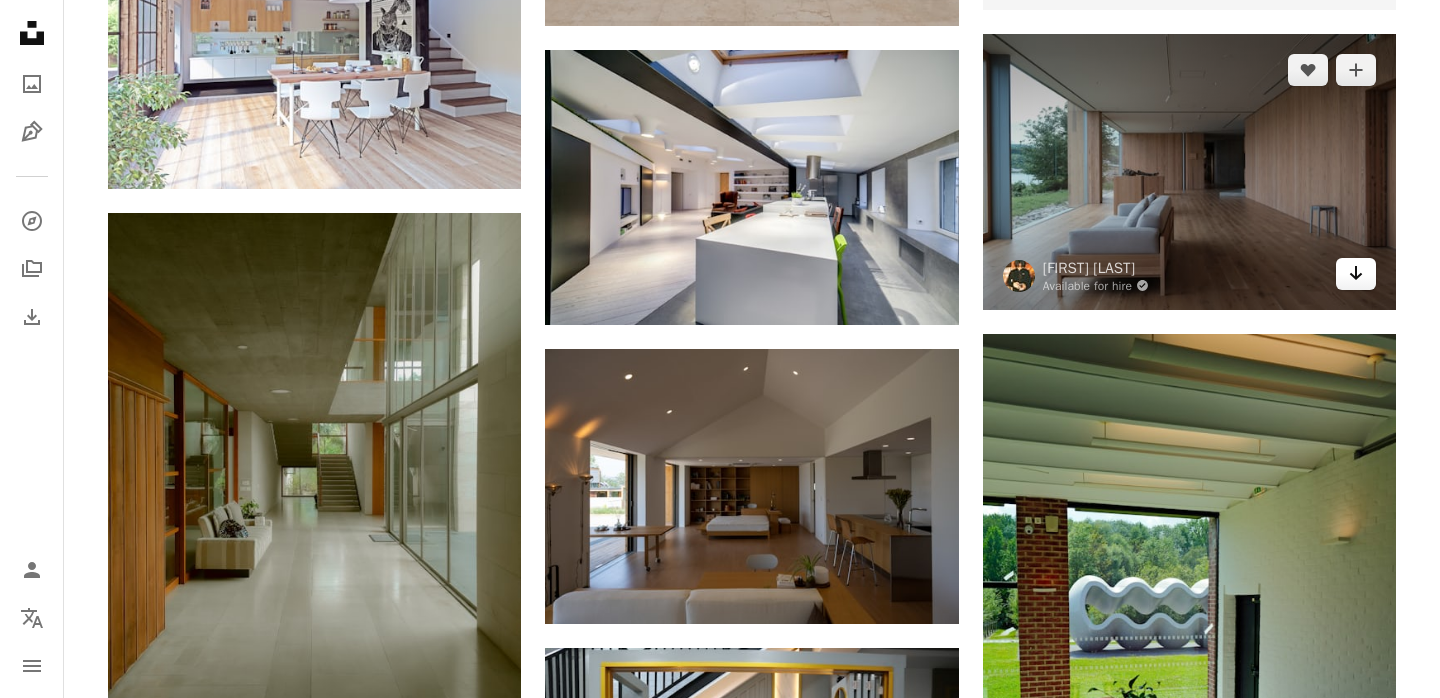 click 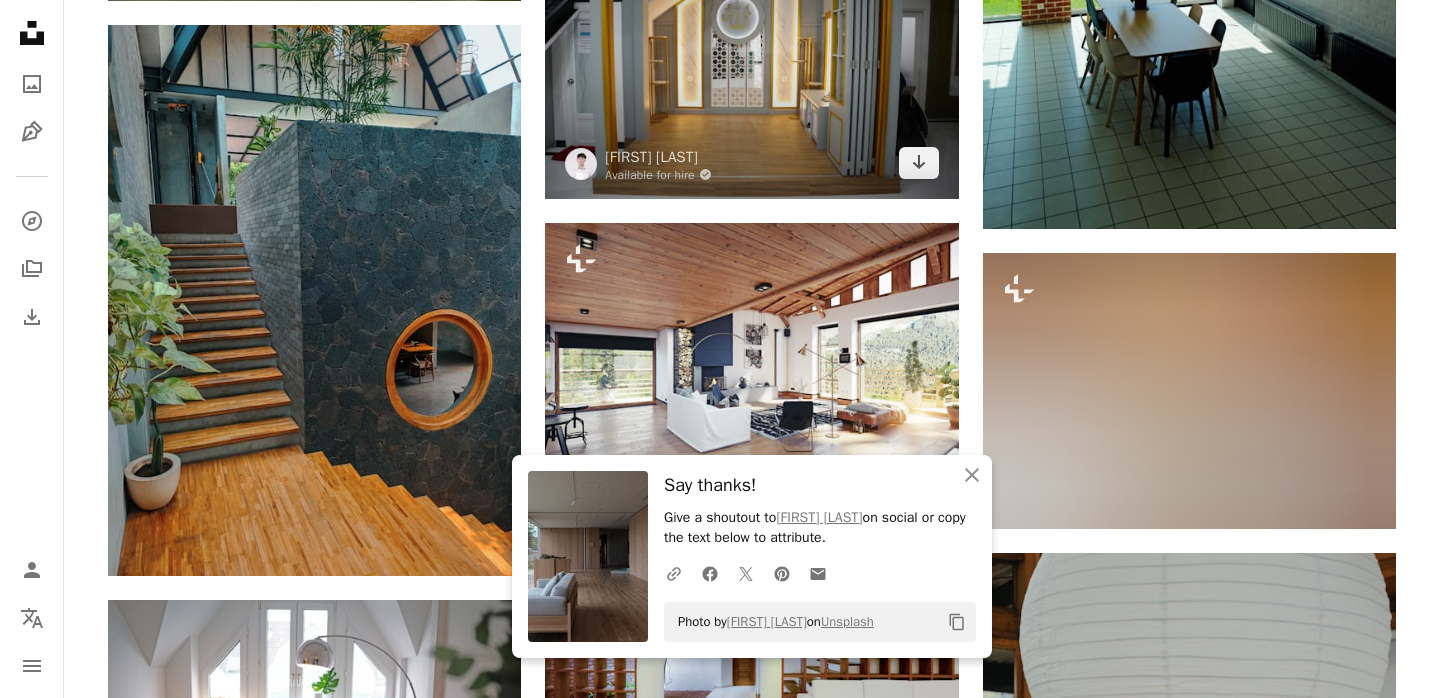 scroll, scrollTop: 1847, scrollLeft: 0, axis: vertical 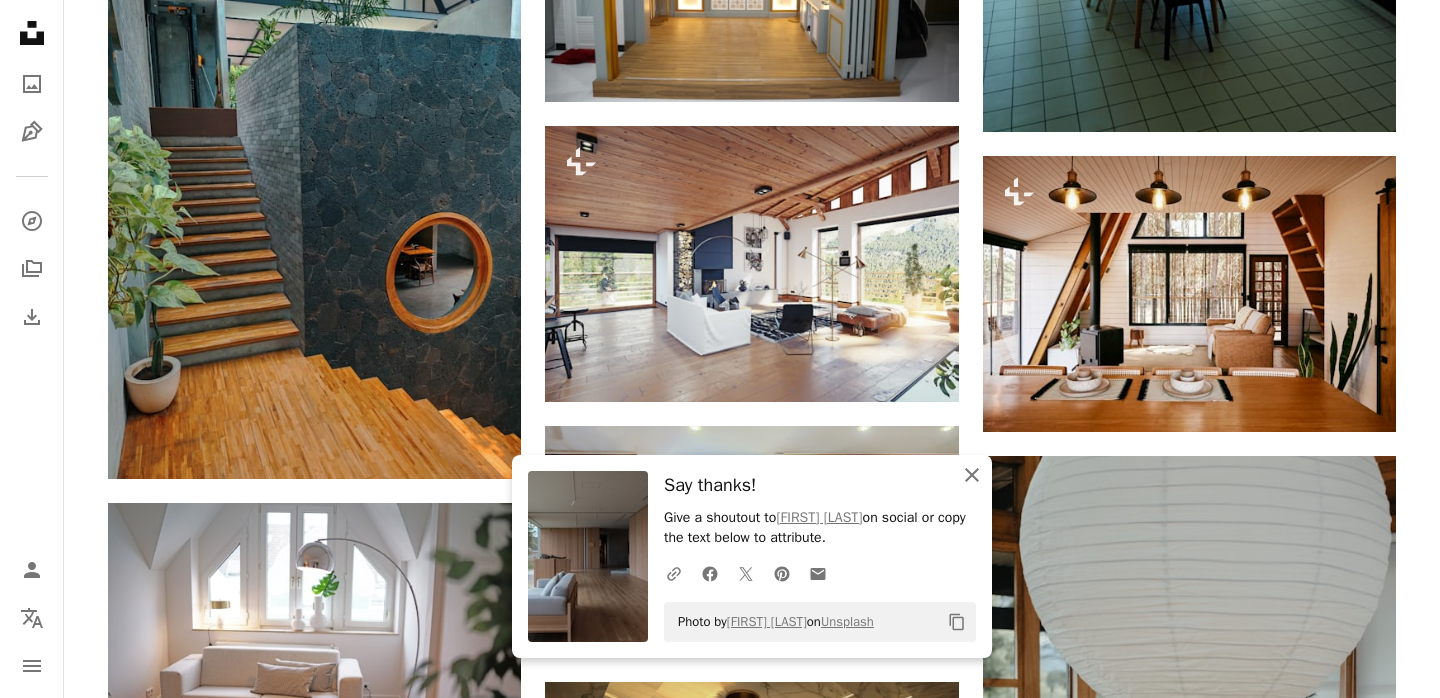 click 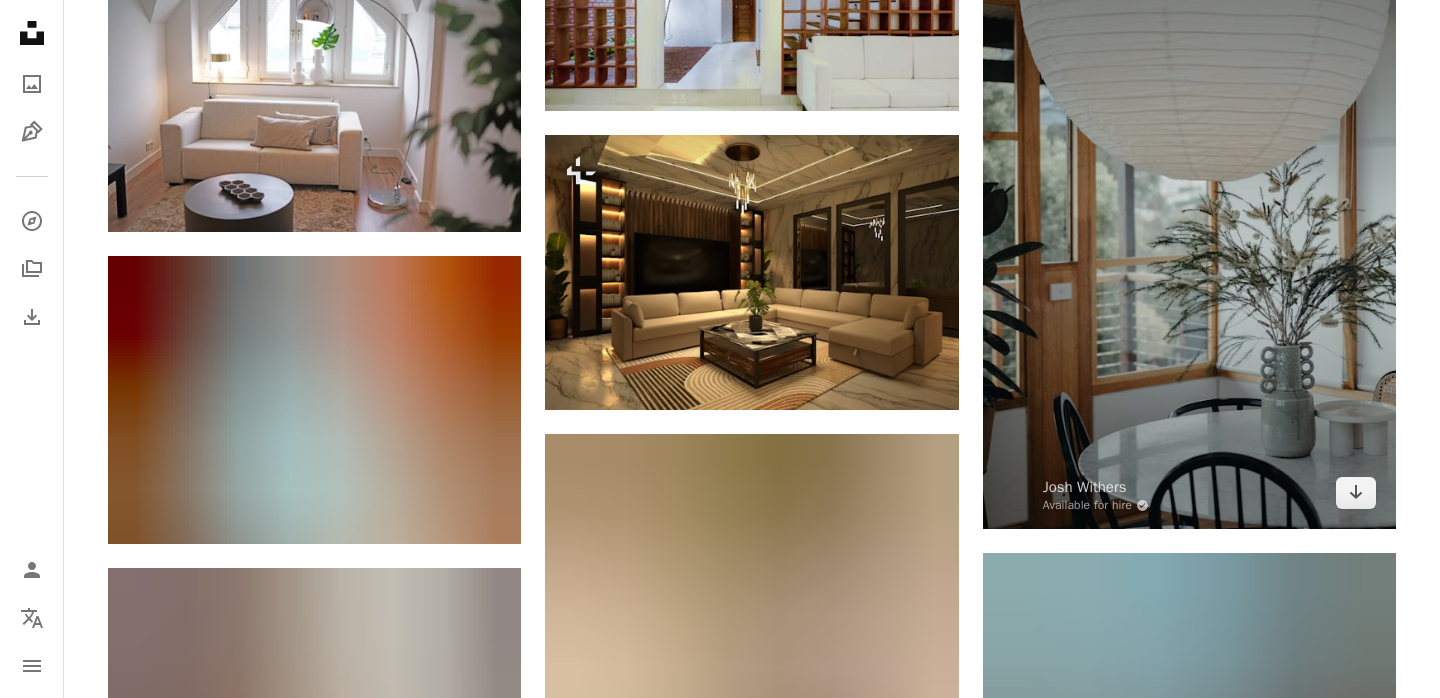 scroll, scrollTop: 2408, scrollLeft: 0, axis: vertical 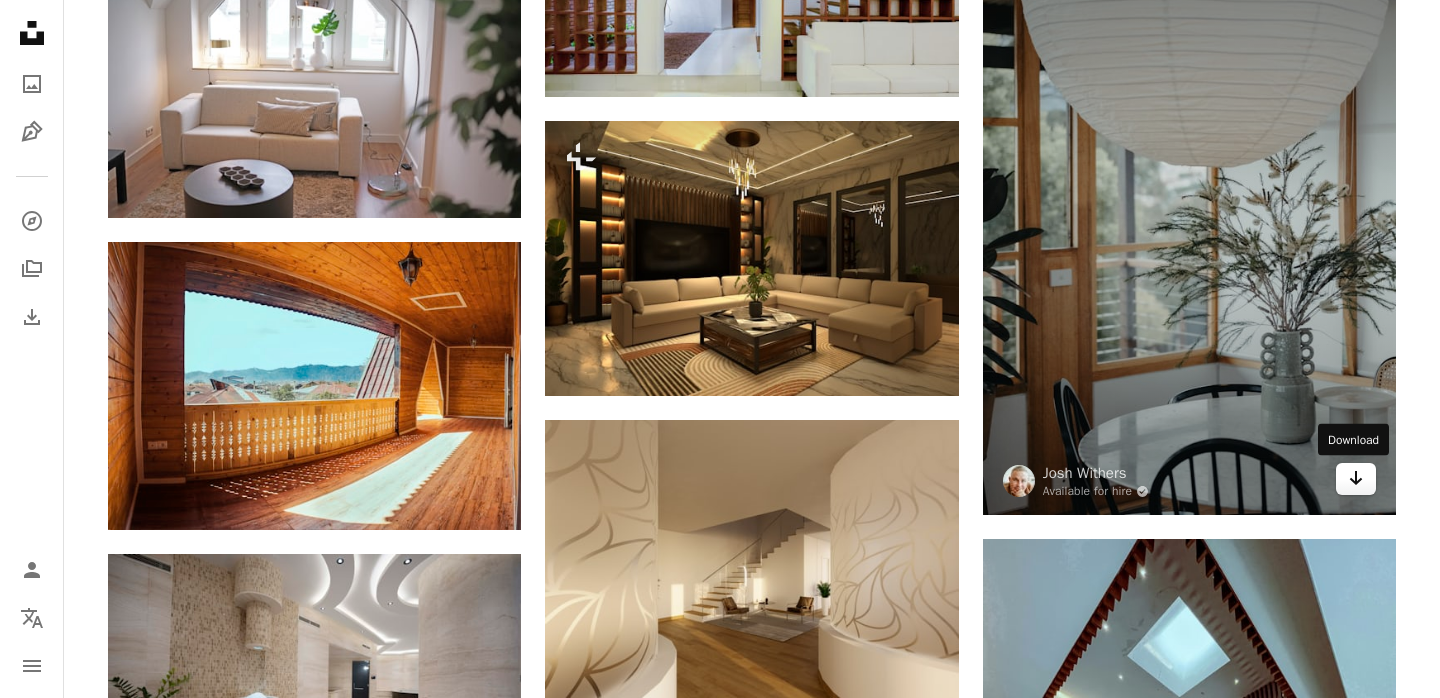 click on "Arrow pointing down" at bounding box center (1356, 479) 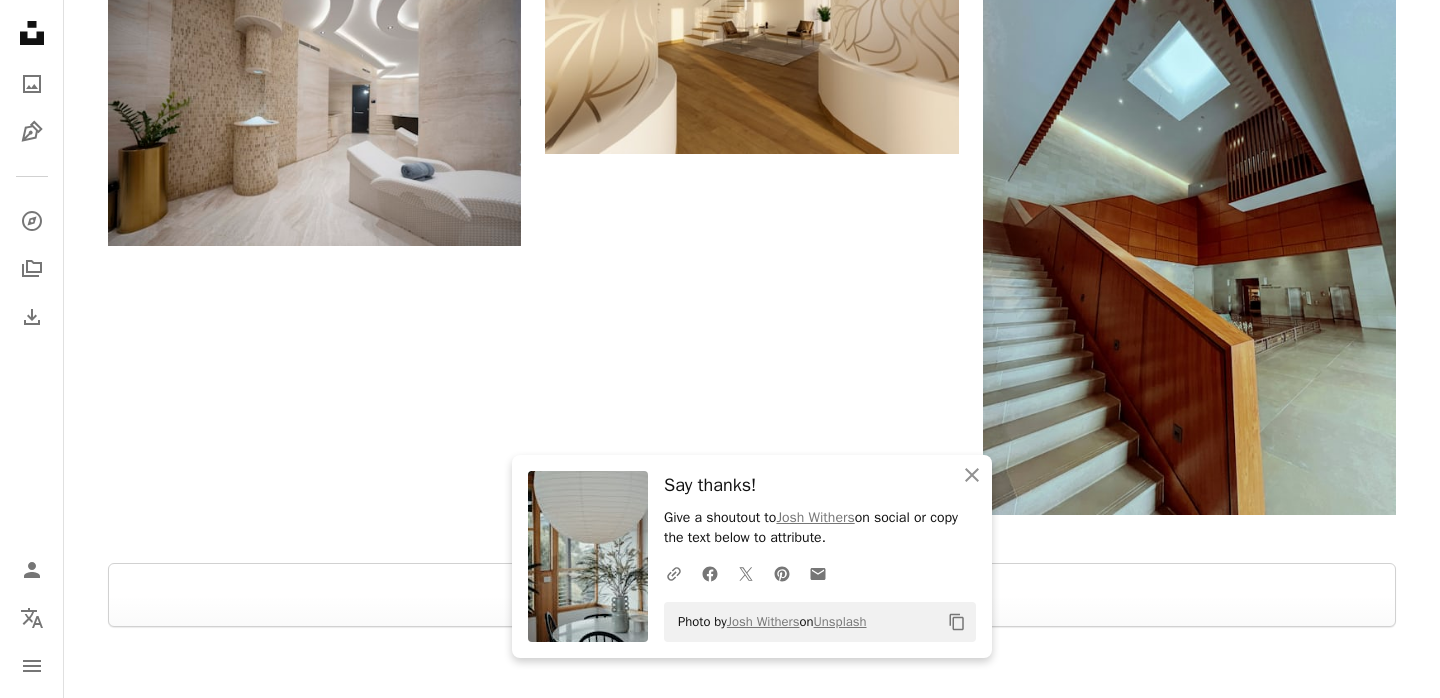 scroll, scrollTop: 2966, scrollLeft: 0, axis: vertical 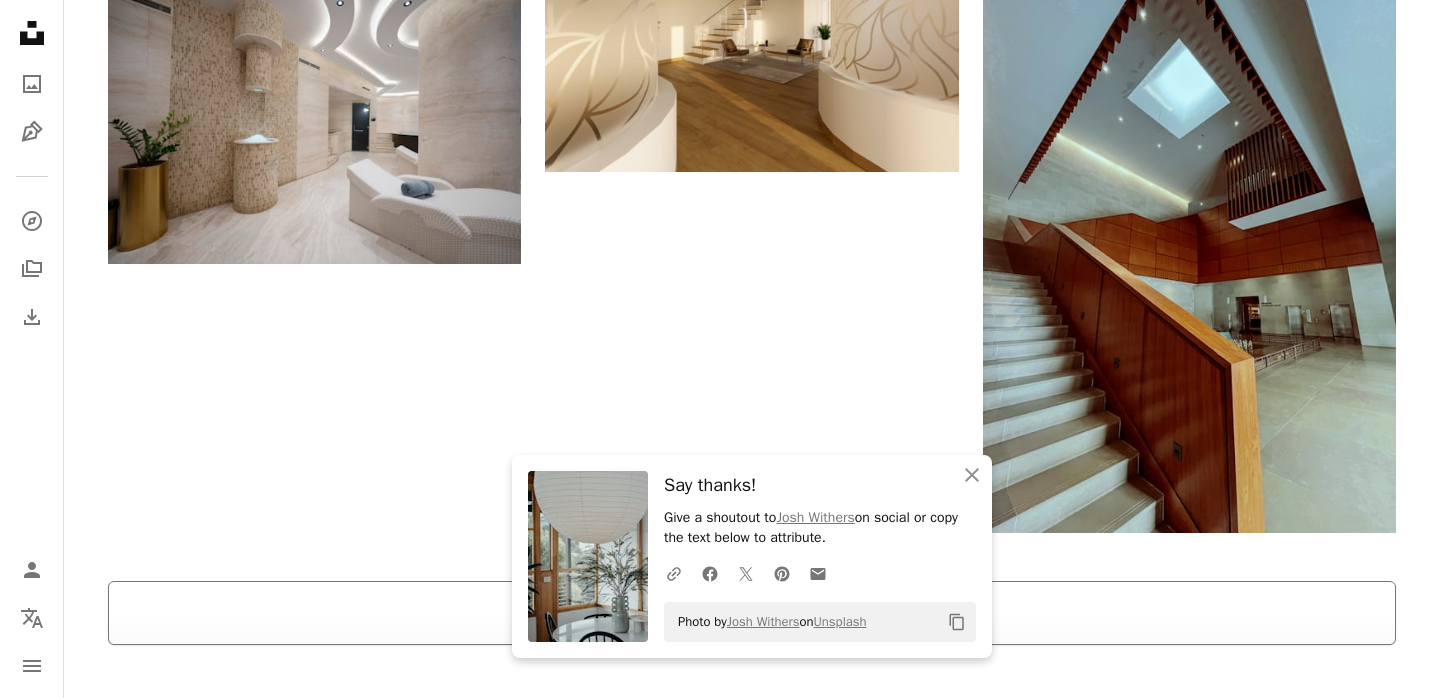 click on "Load more" at bounding box center [752, 613] 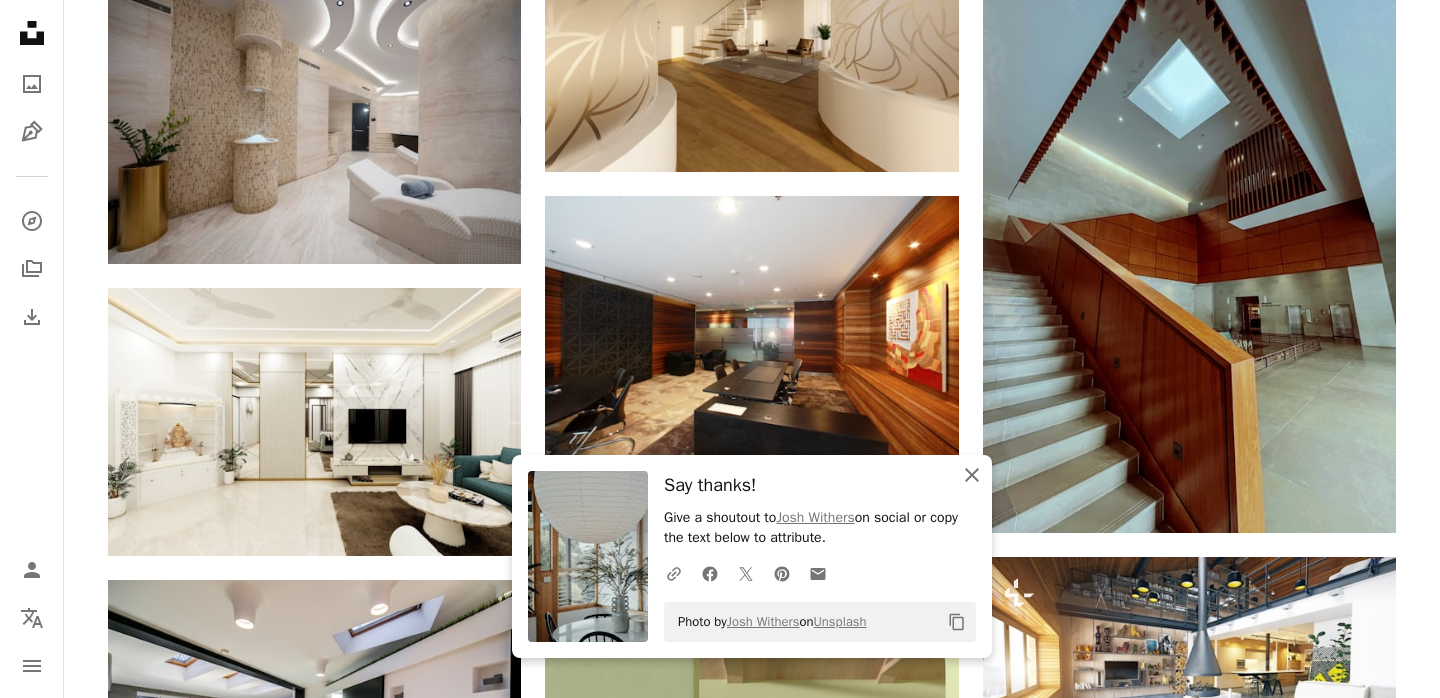 click 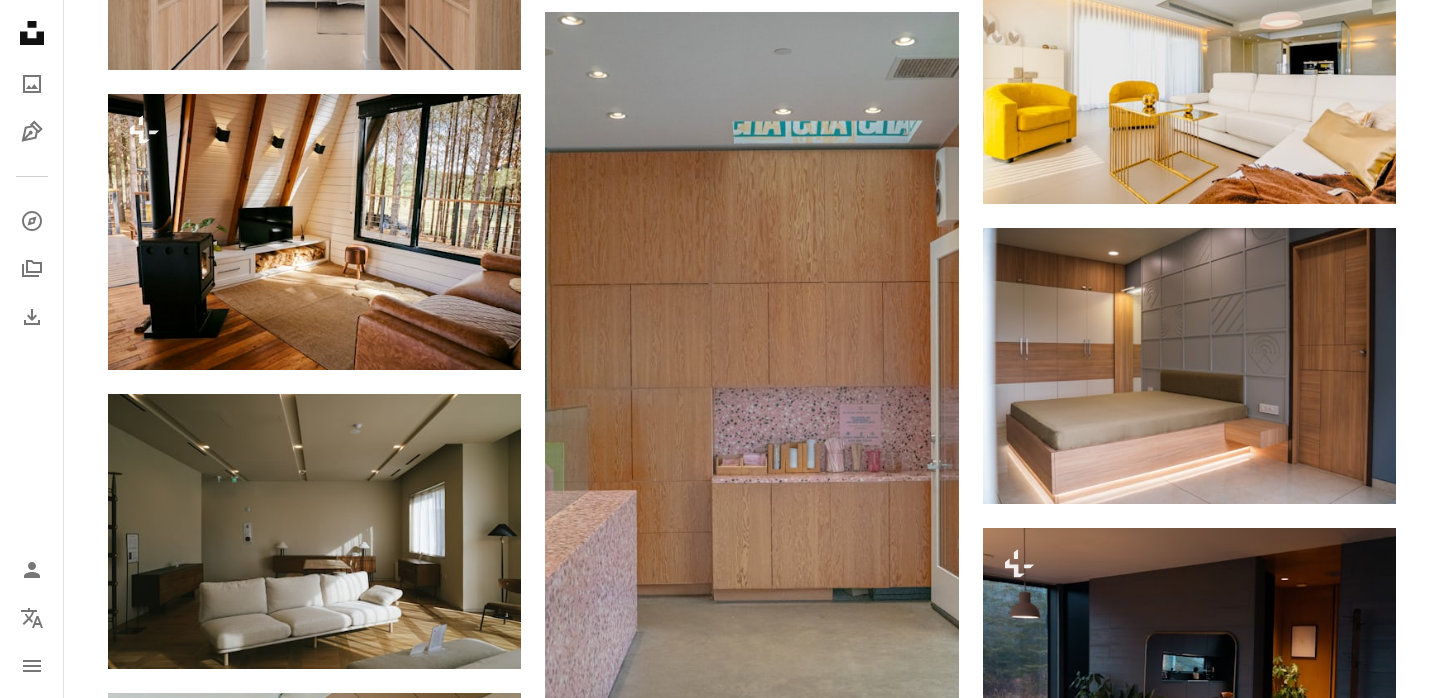 scroll, scrollTop: 4906, scrollLeft: 0, axis: vertical 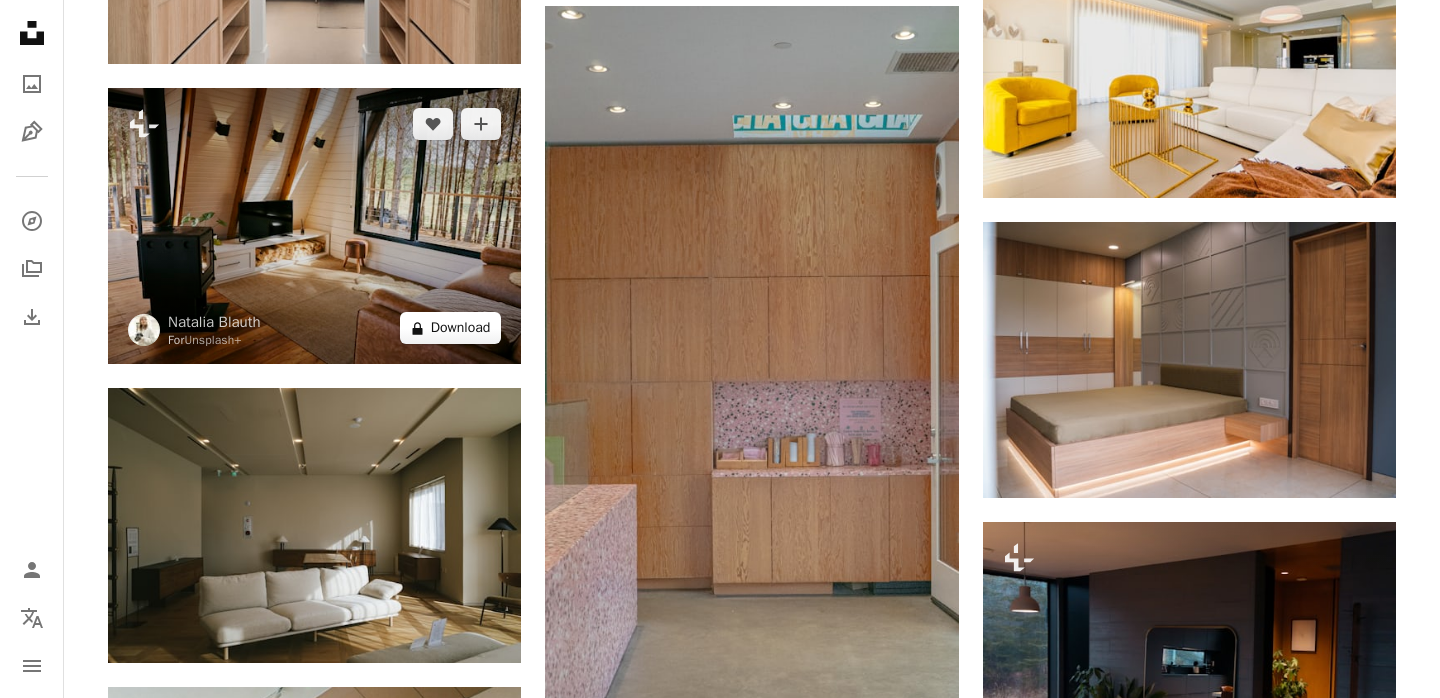 click on "A lock Download" at bounding box center [451, 328] 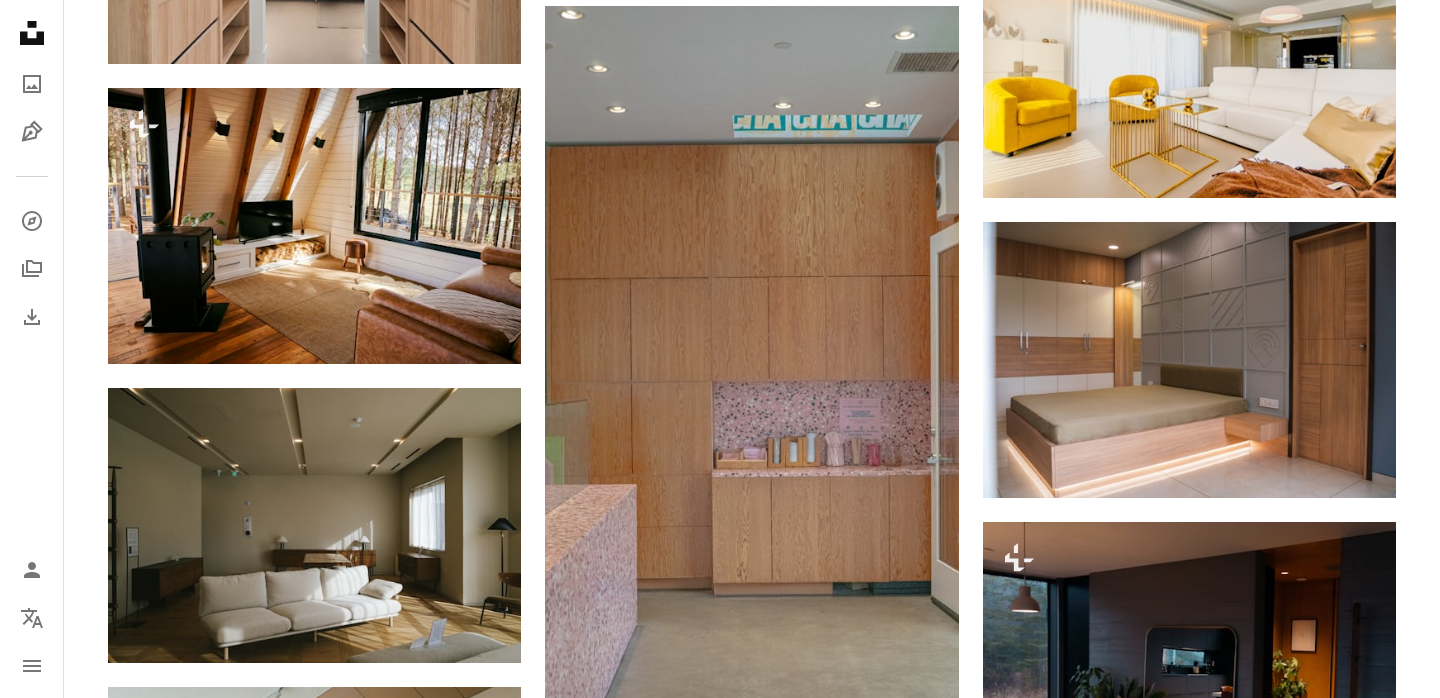type 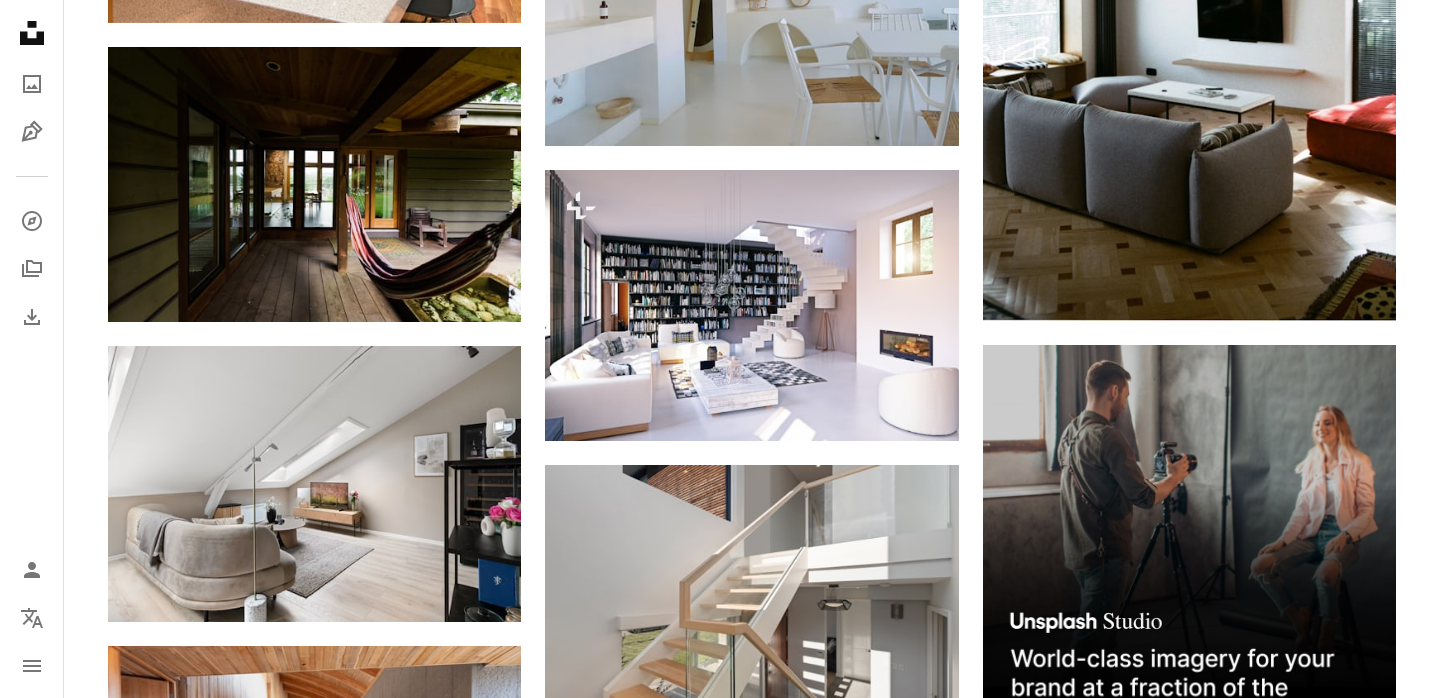 scroll, scrollTop: 7421, scrollLeft: 0, axis: vertical 